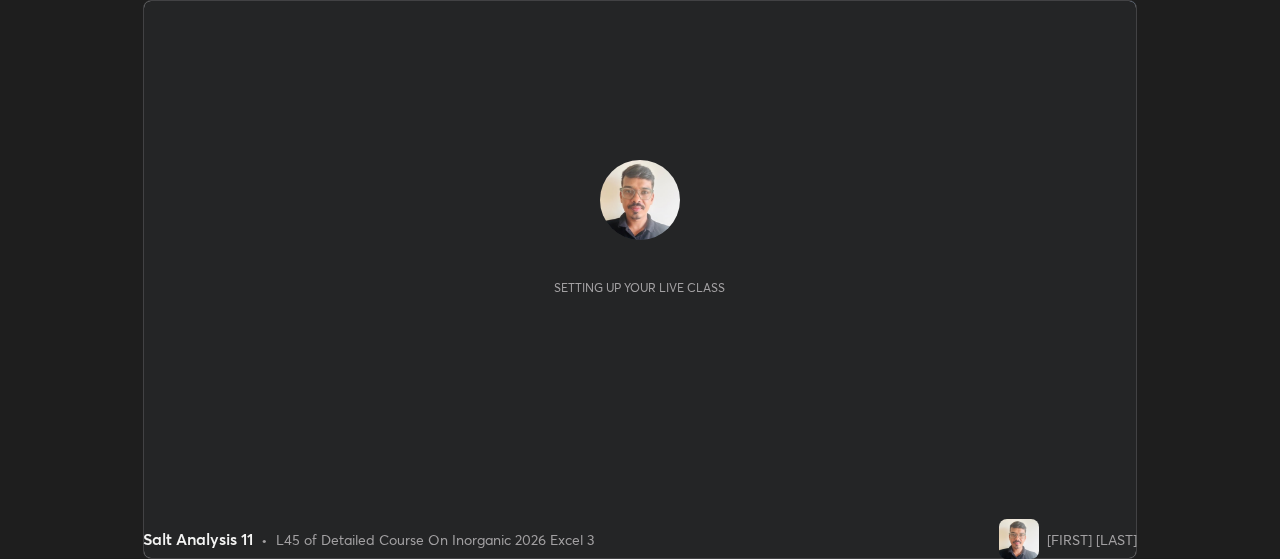 scroll, scrollTop: 0, scrollLeft: 0, axis: both 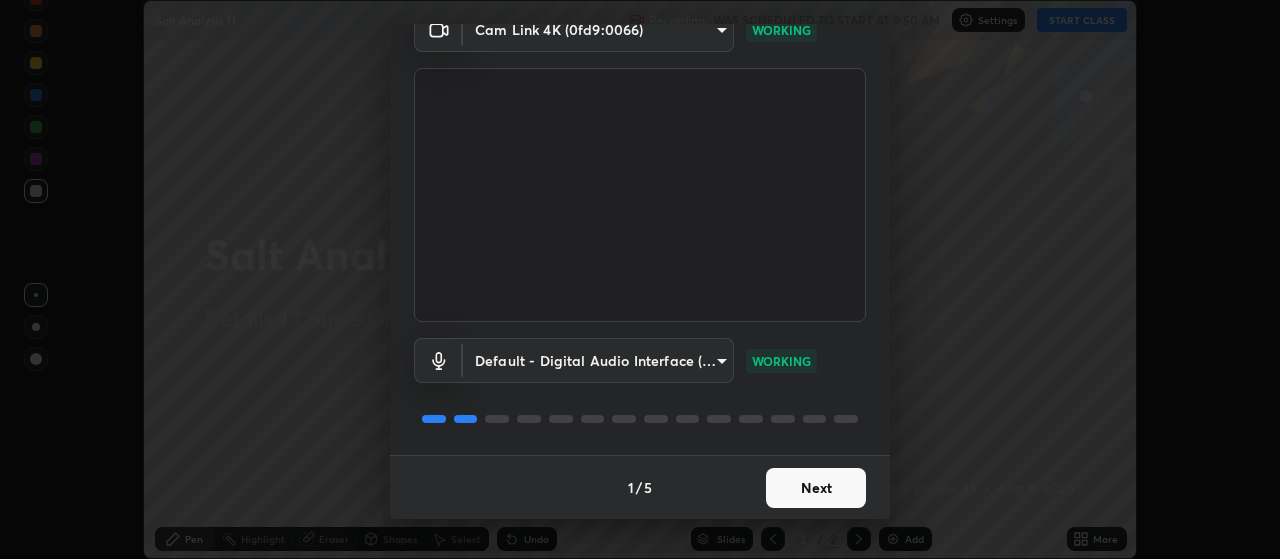 click on "Next" at bounding box center [816, 488] 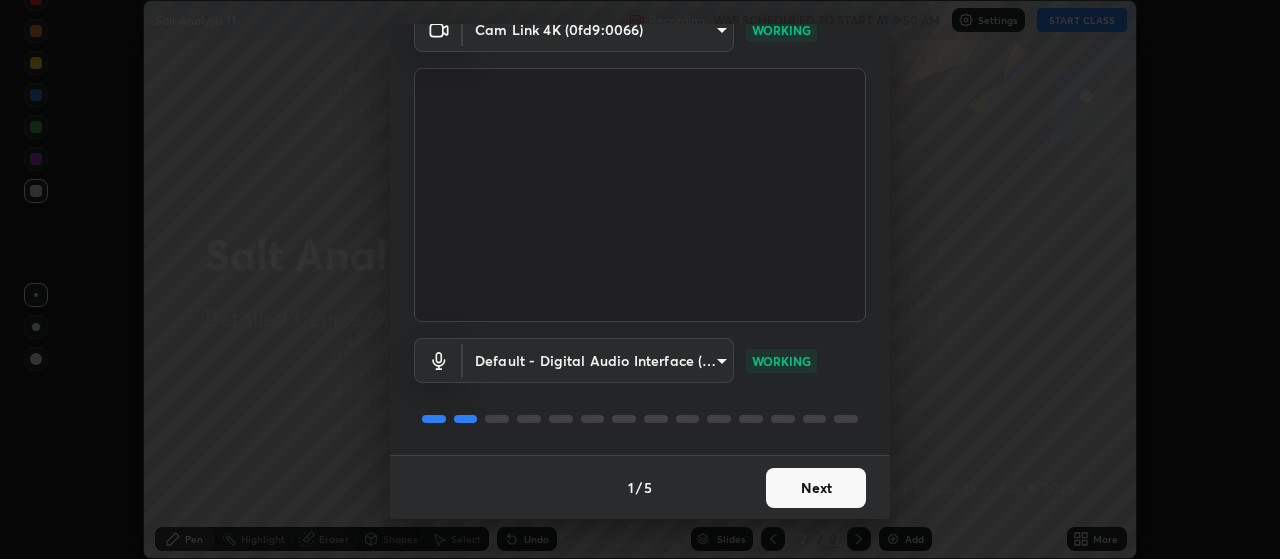 scroll, scrollTop: 0, scrollLeft: 0, axis: both 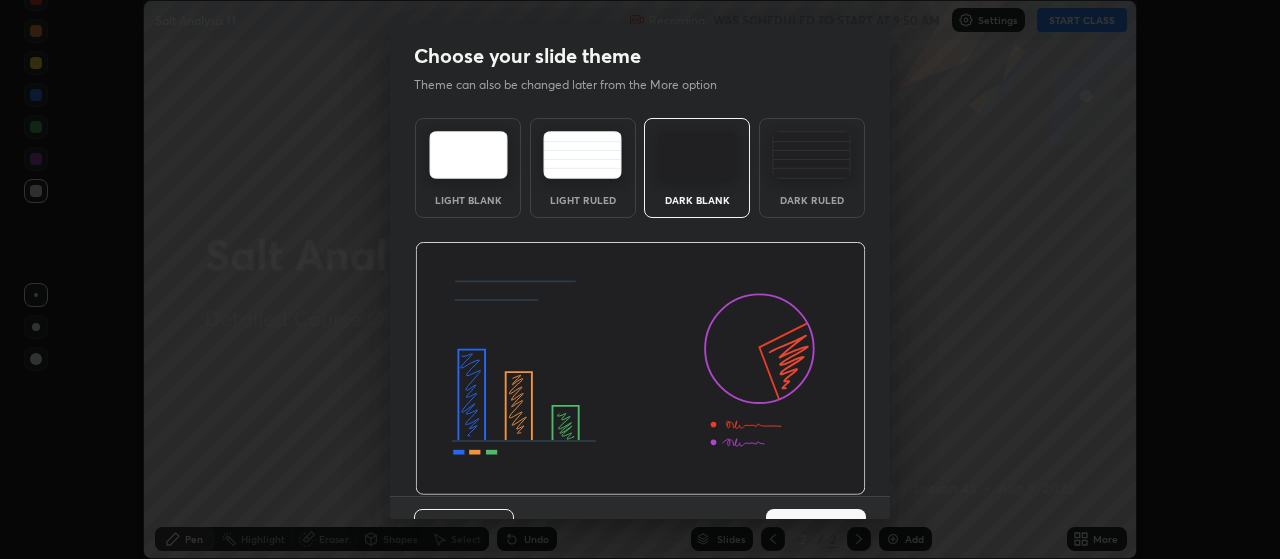 click at bounding box center [640, 369] 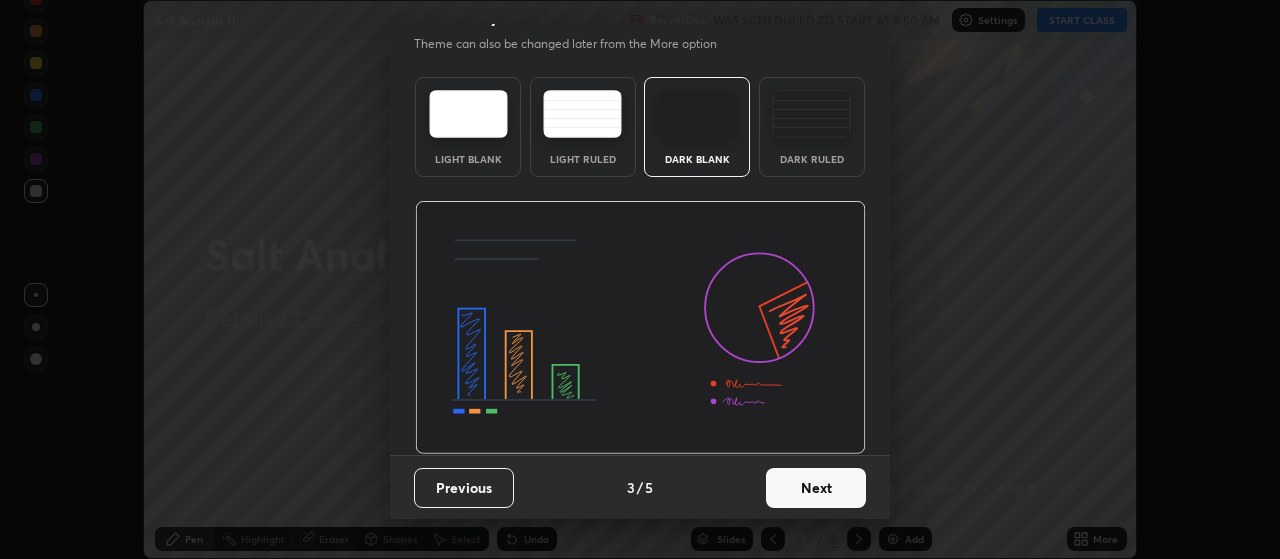 click on "Next" at bounding box center [816, 488] 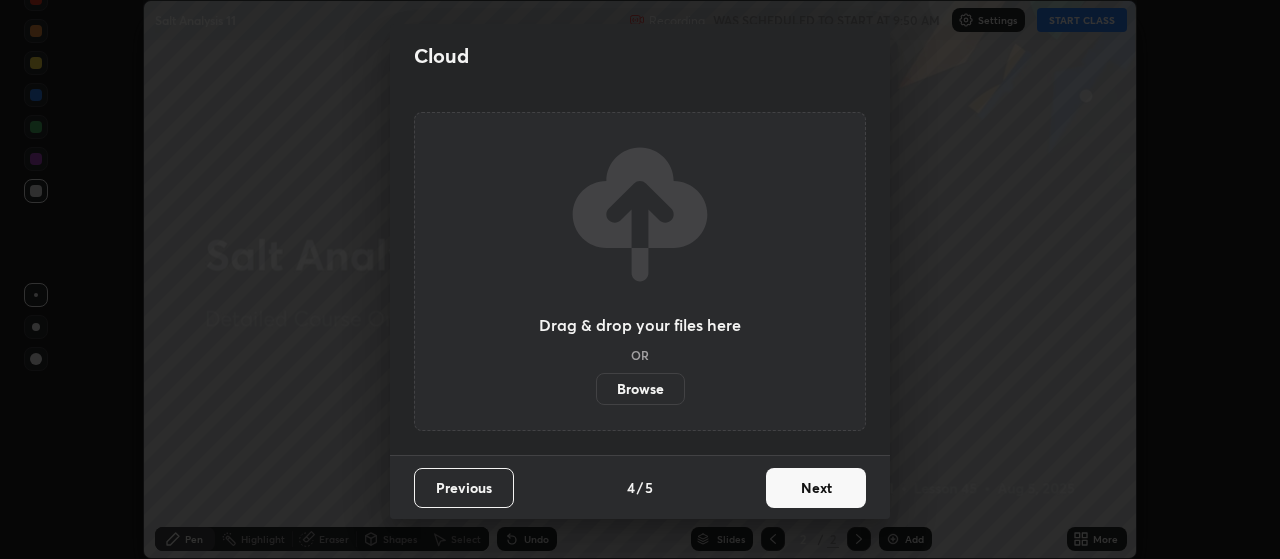 click on "Next" at bounding box center (816, 488) 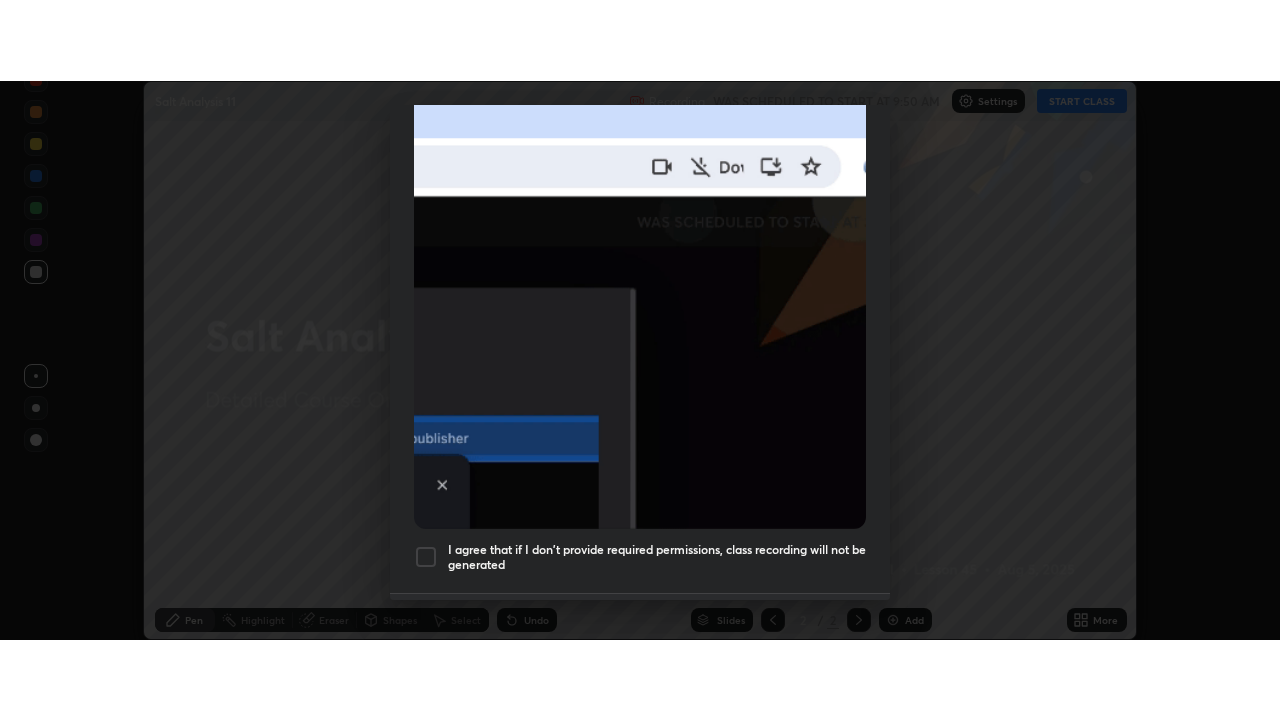 scroll, scrollTop: 470, scrollLeft: 0, axis: vertical 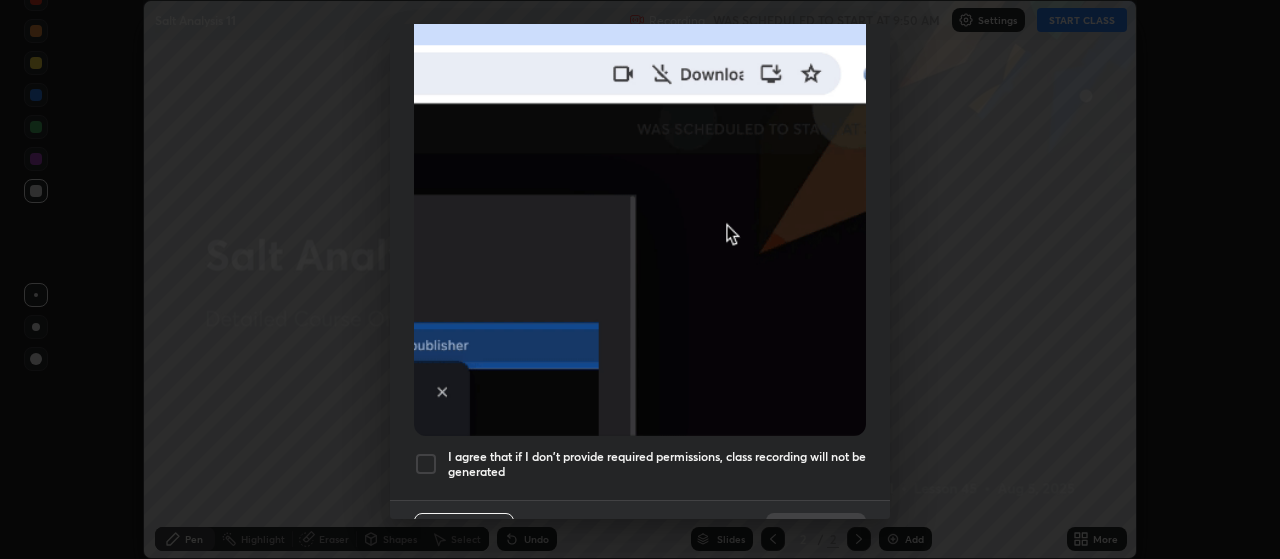 click at bounding box center [426, 464] 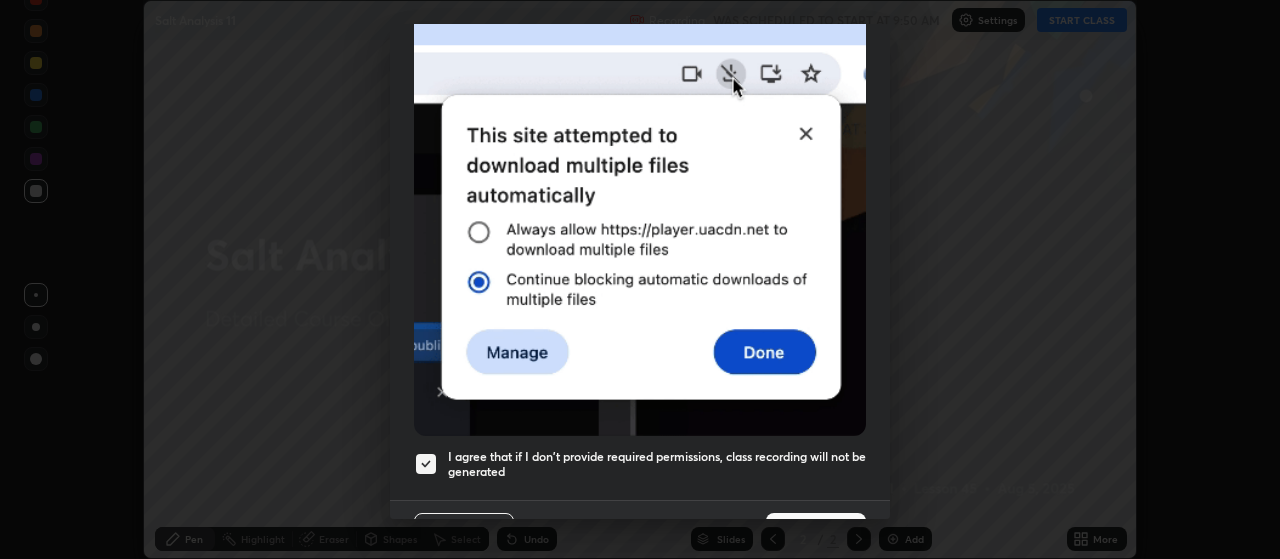 click on "Done" at bounding box center (816, 533) 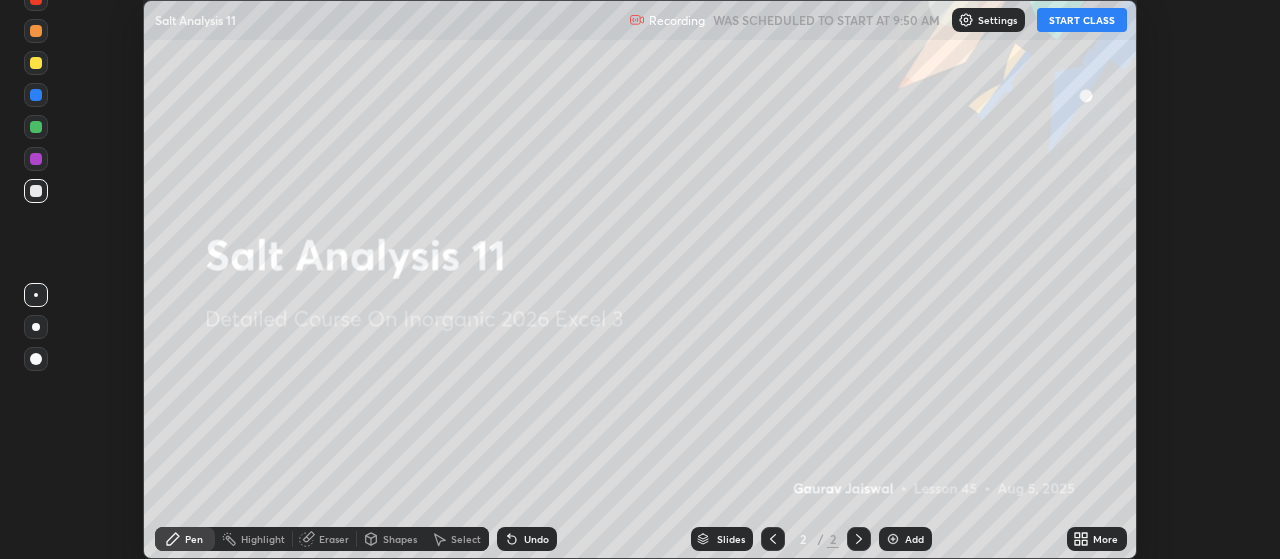 click on "START CLASS" at bounding box center [1082, 20] 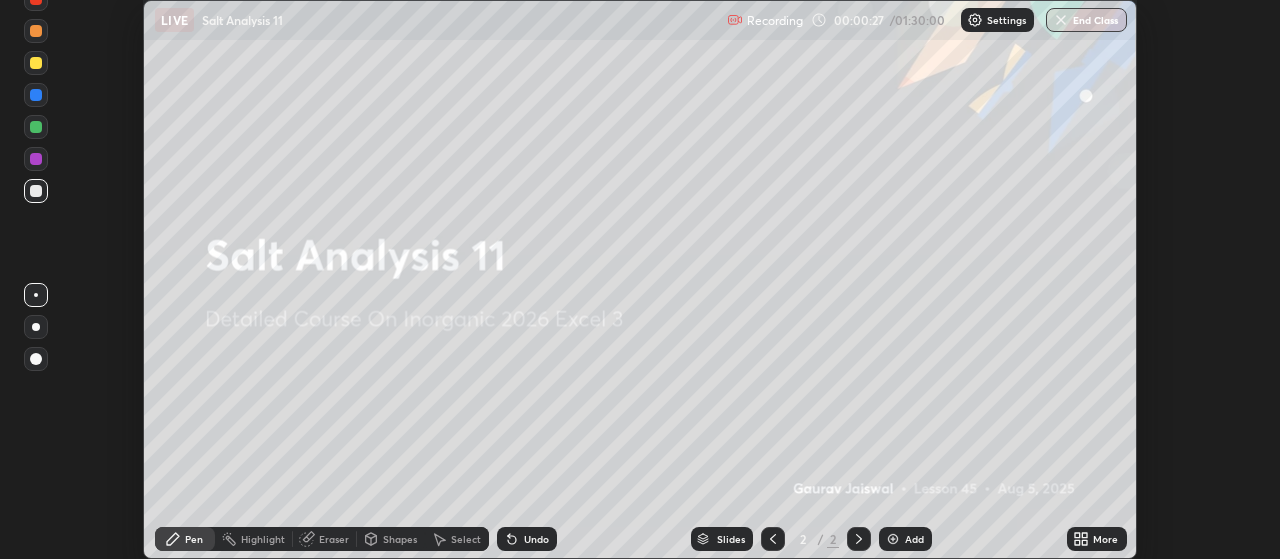 click on "More" at bounding box center [1097, 539] 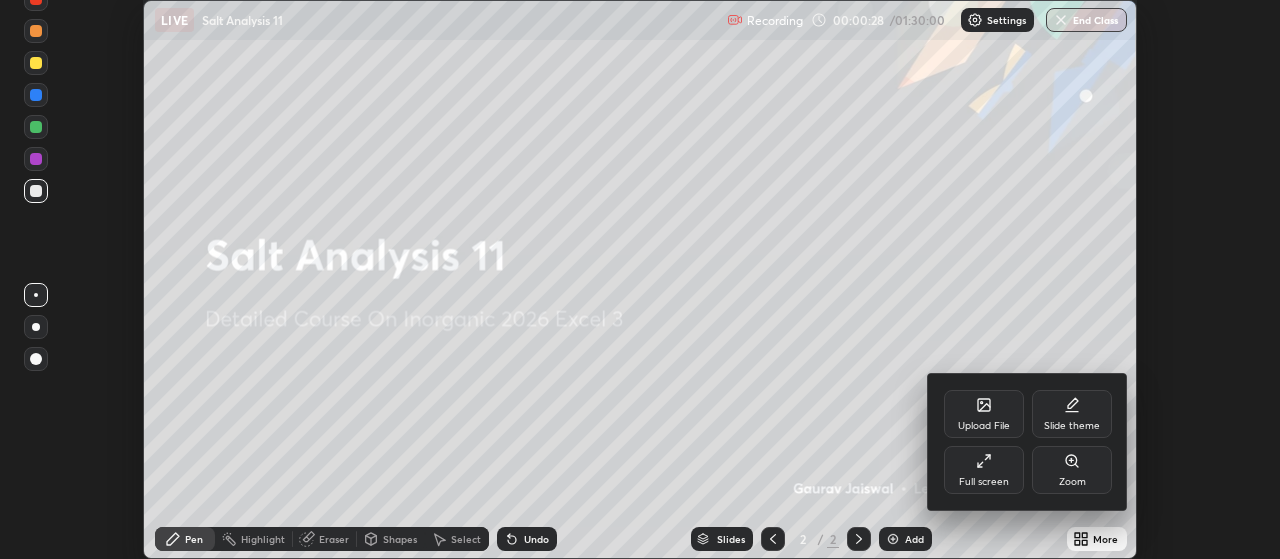 click on "Full screen" at bounding box center [984, 482] 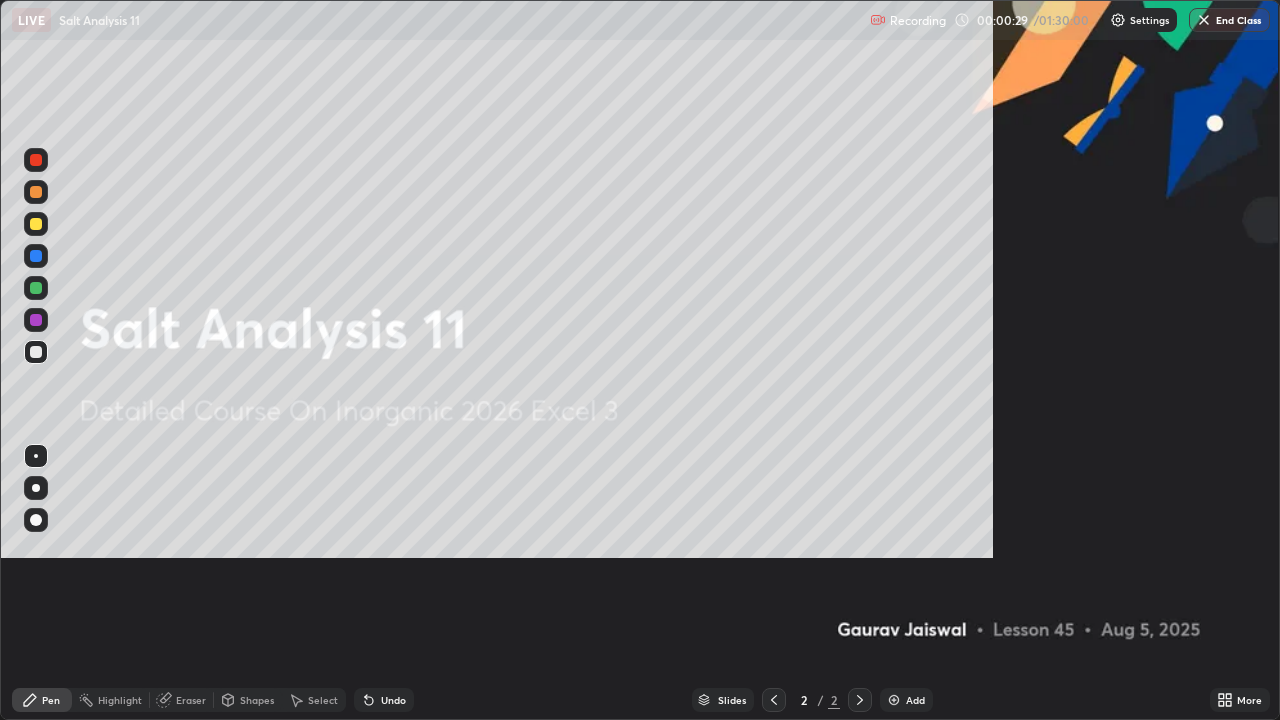 scroll, scrollTop: 99280, scrollLeft: 98720, axis: both 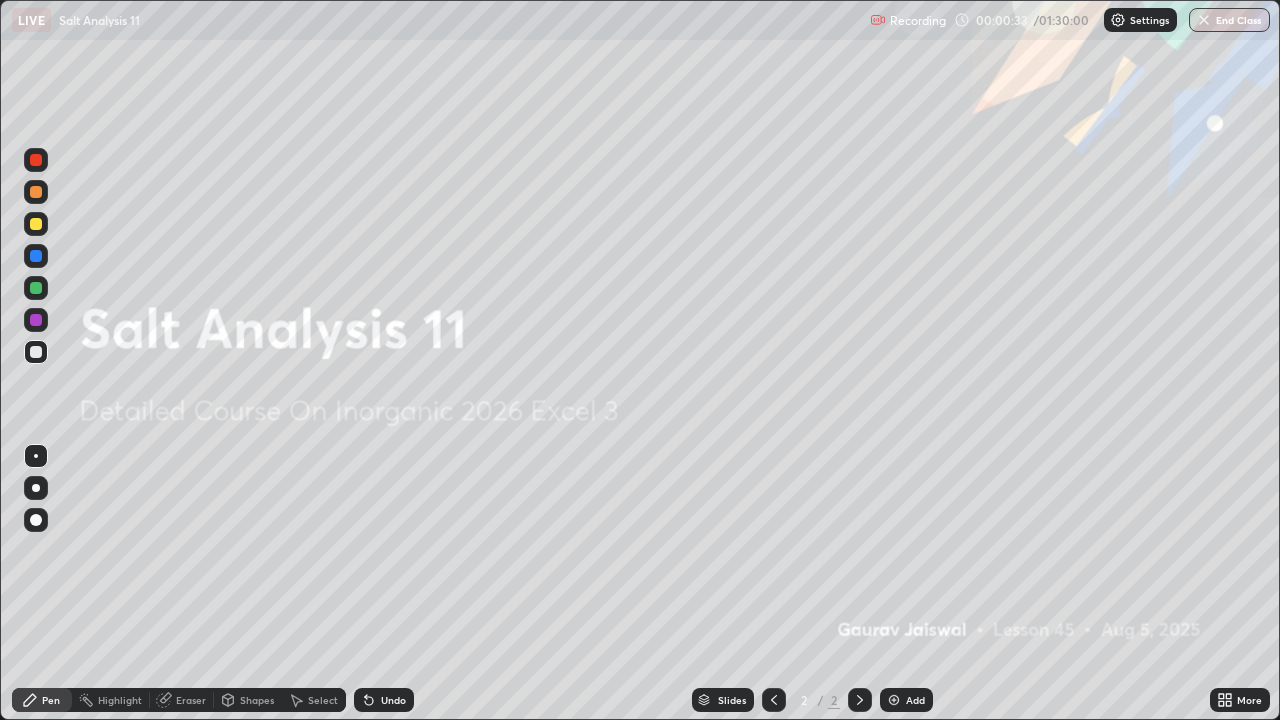 click on "Add" at bounding box center [915, 700] 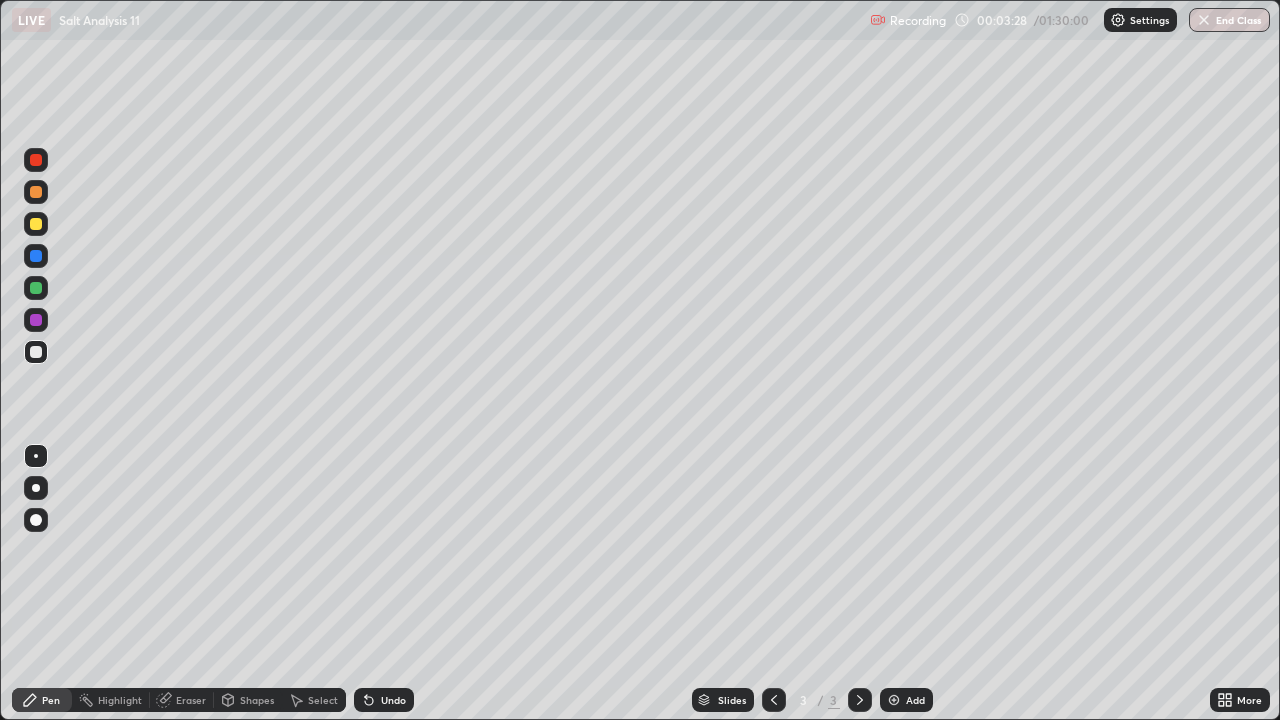 click at bounding box center (36, 224) 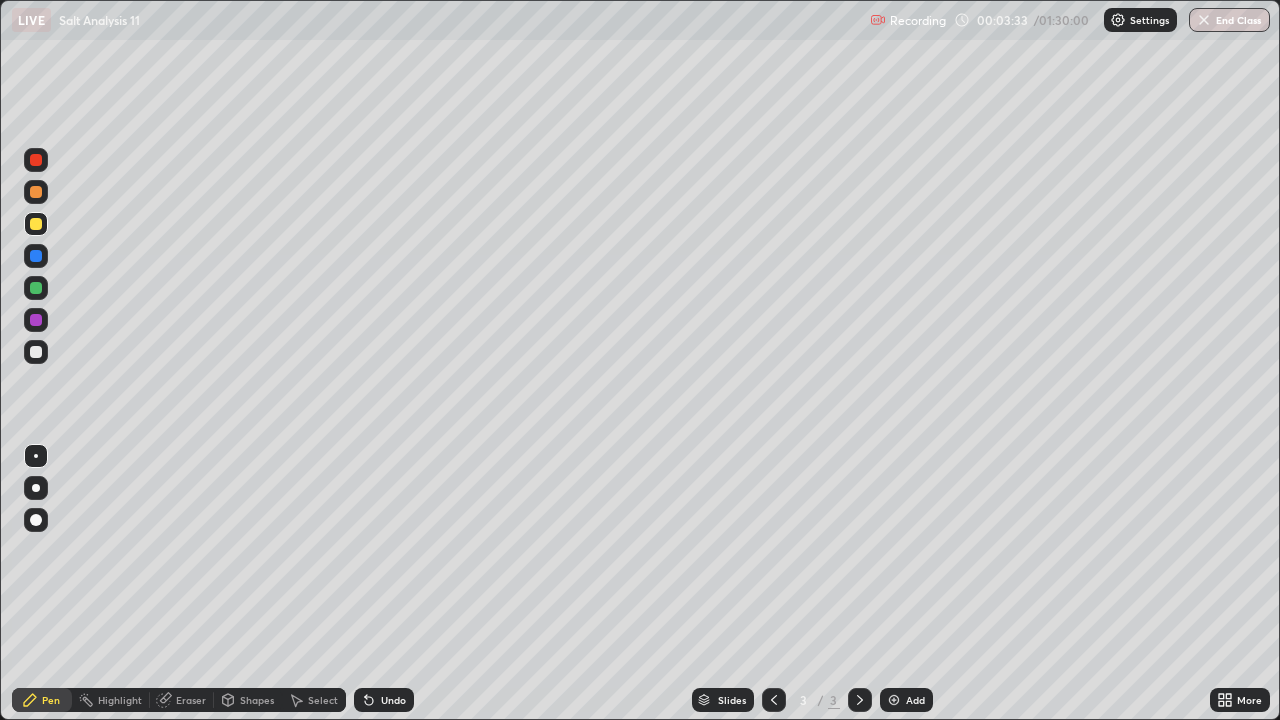 click on "Add" at bounding box center (915, 700) 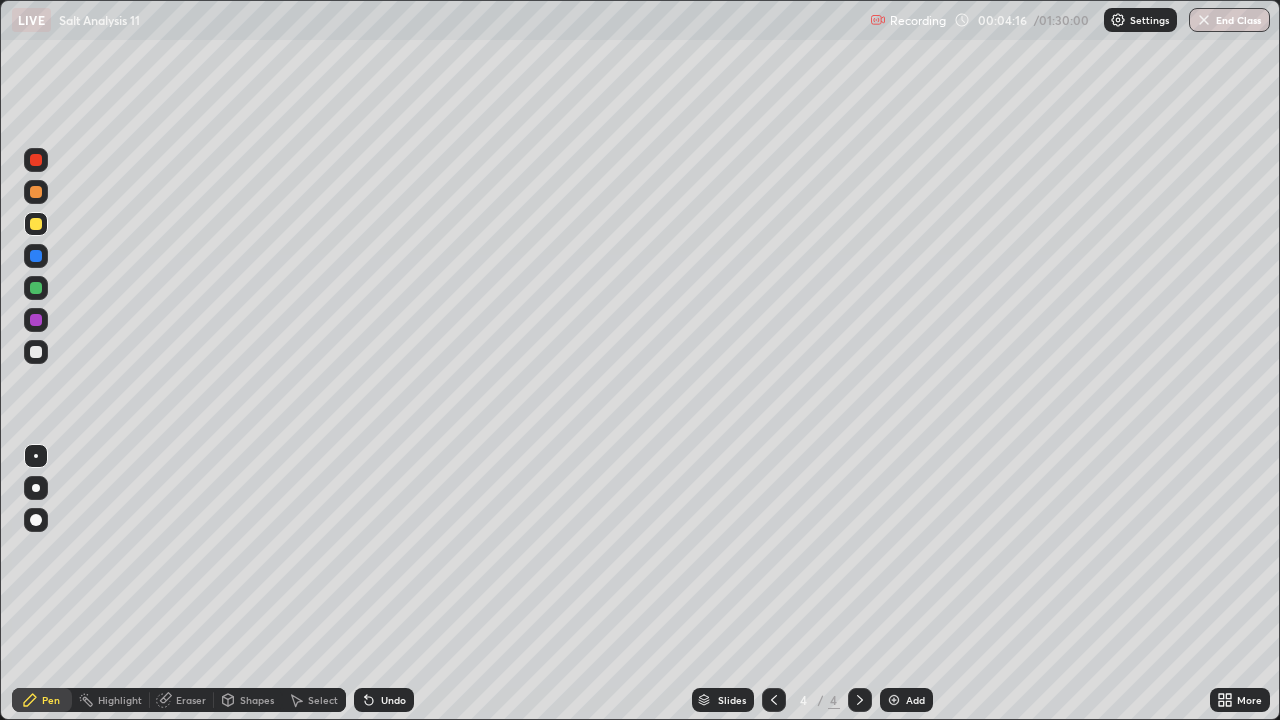 click 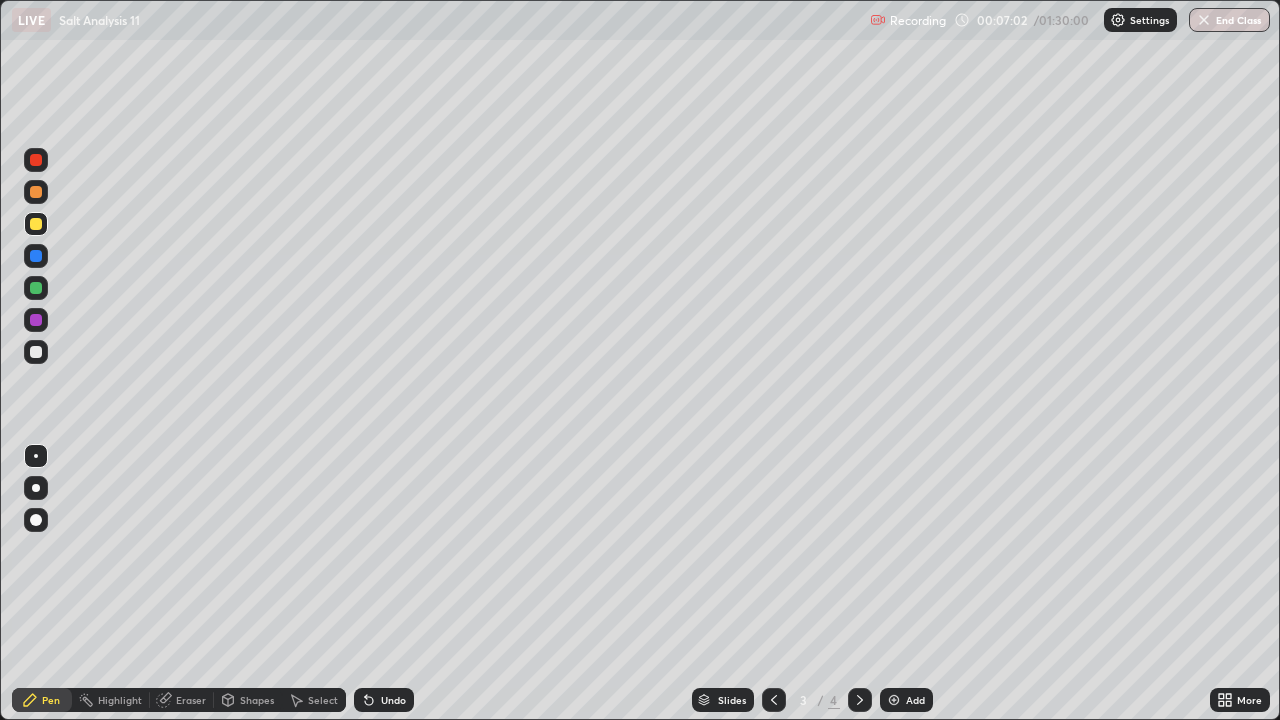 click at bounding box center [860, 700] 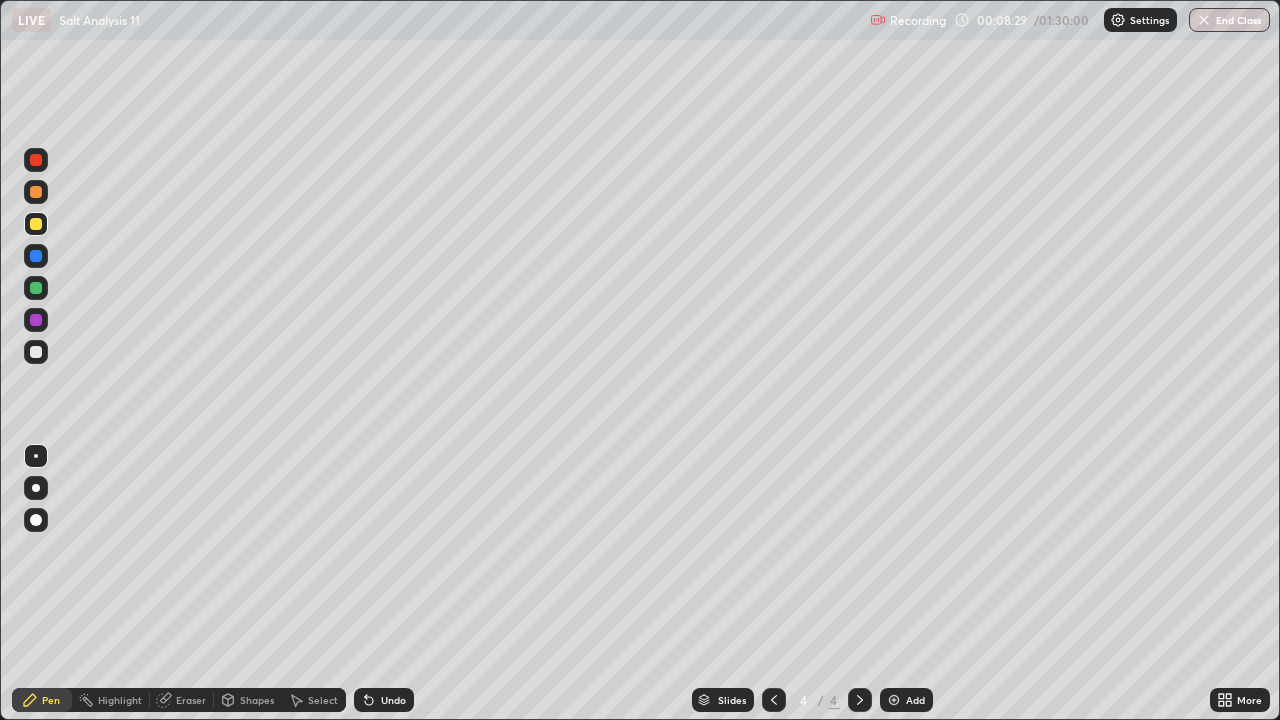 click 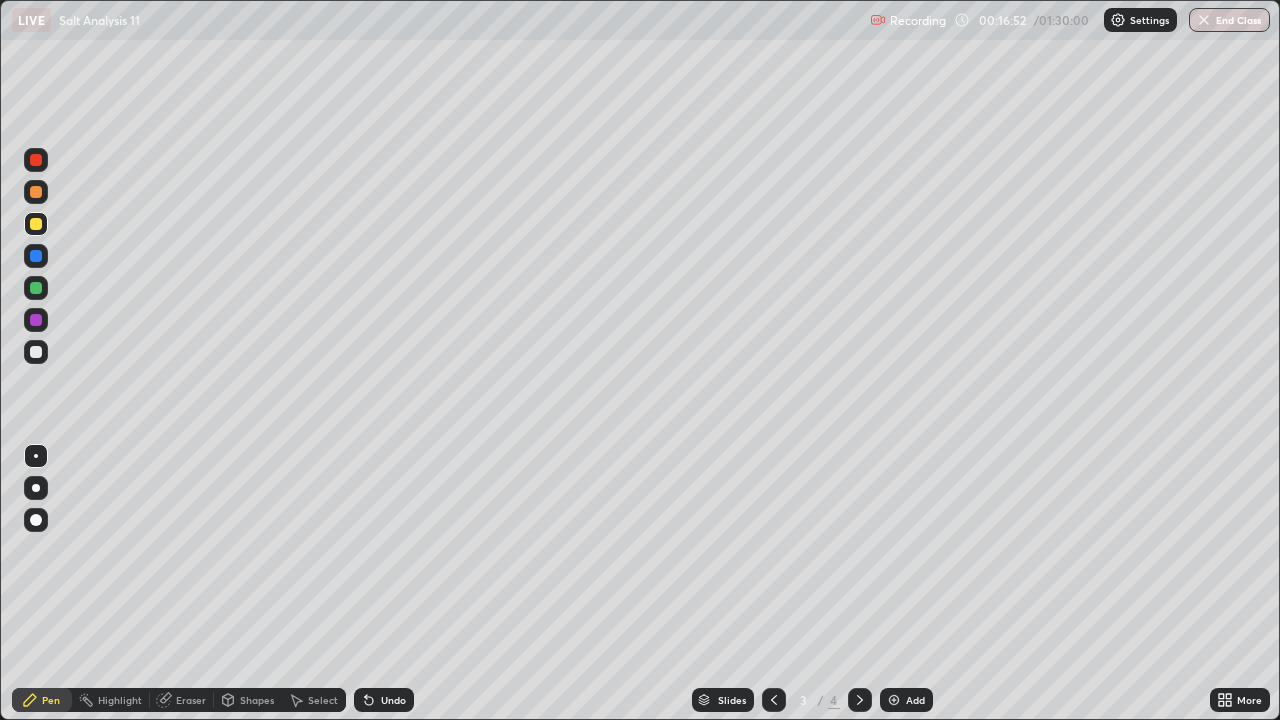 click 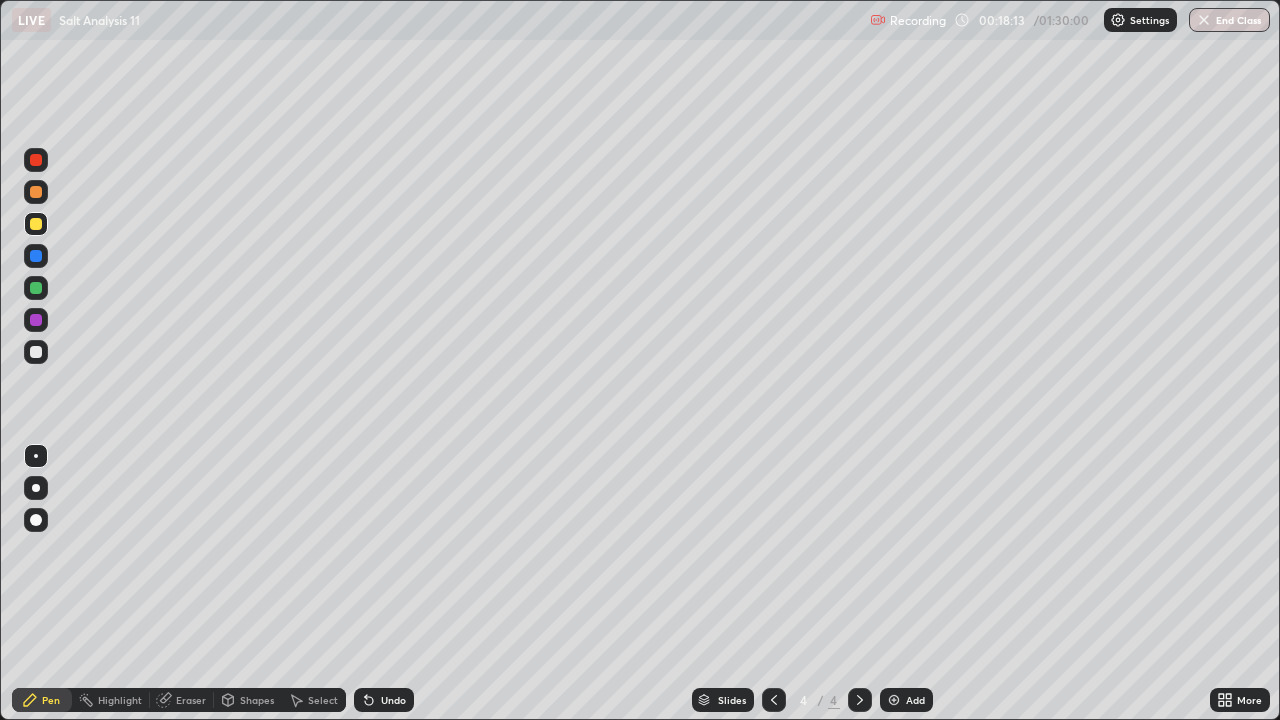 click on "Add" at bounding box center [906, 700] 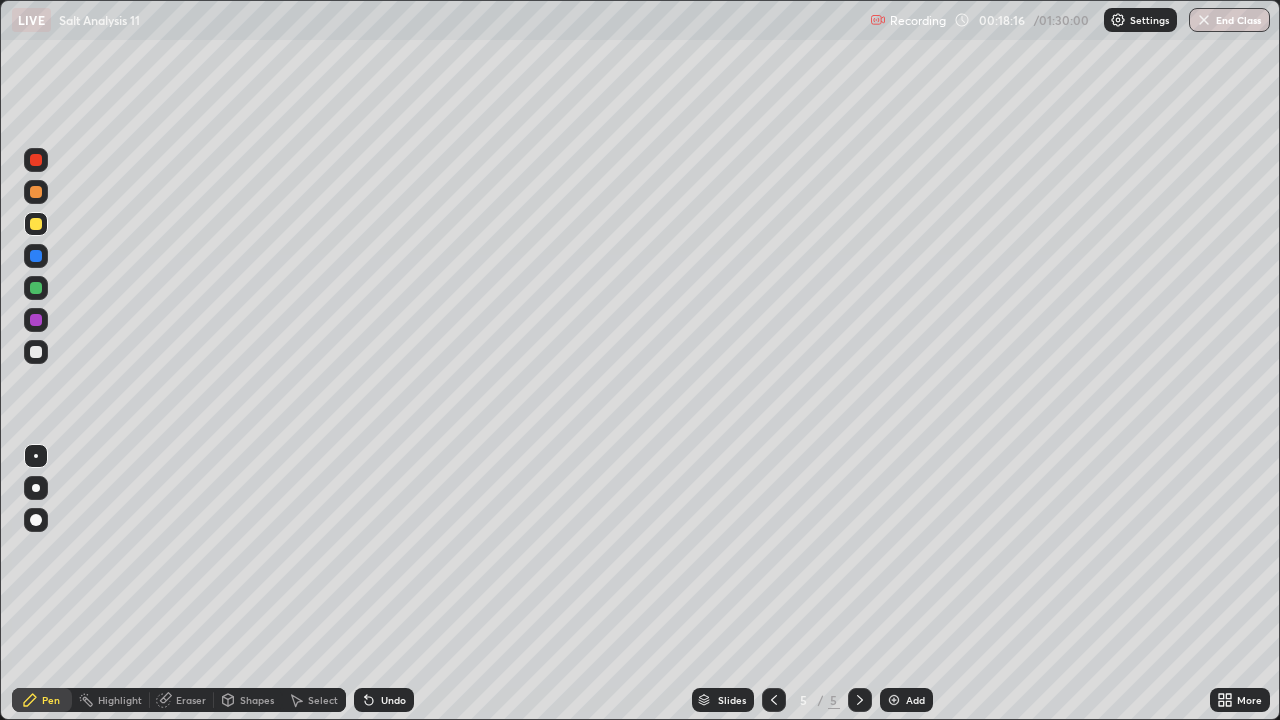 click 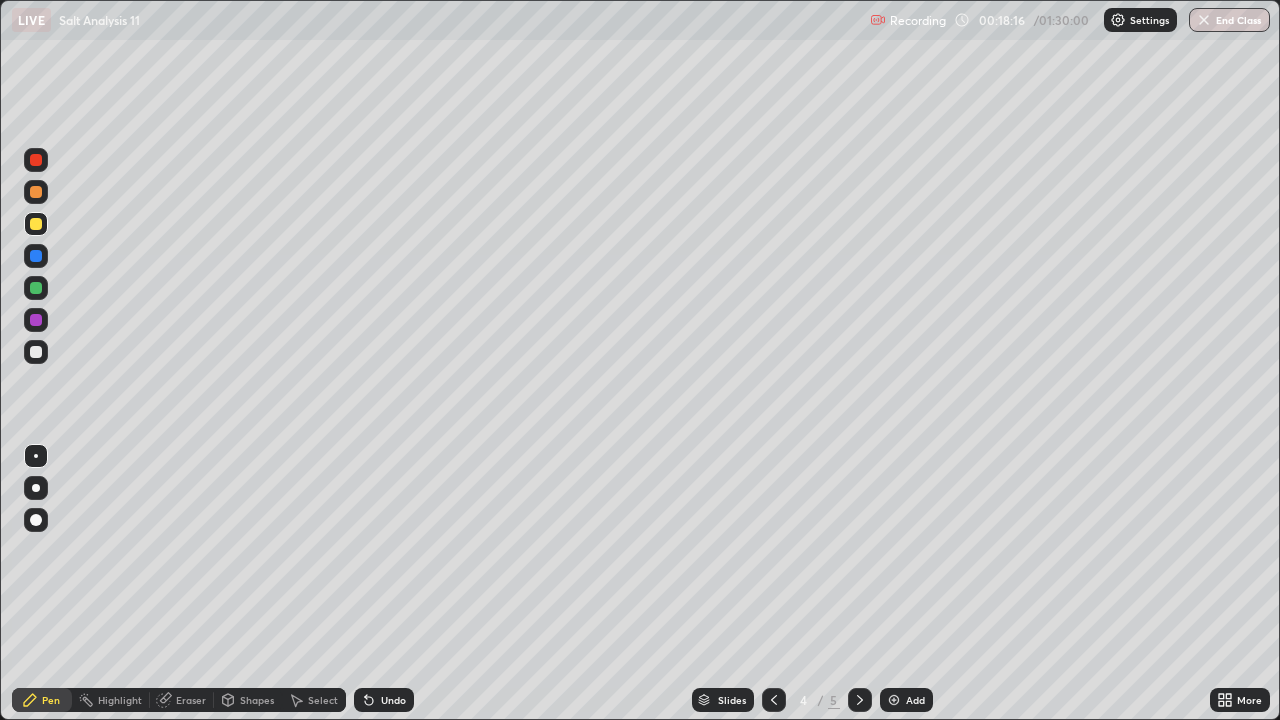click 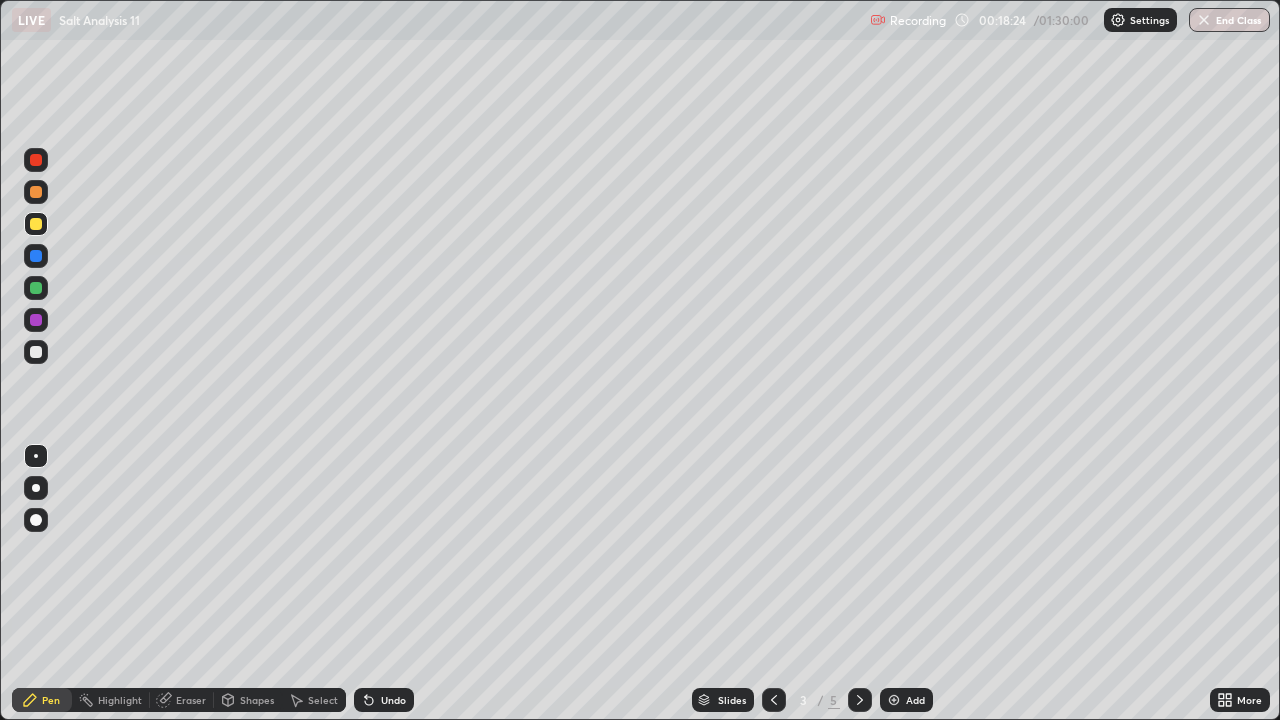 click 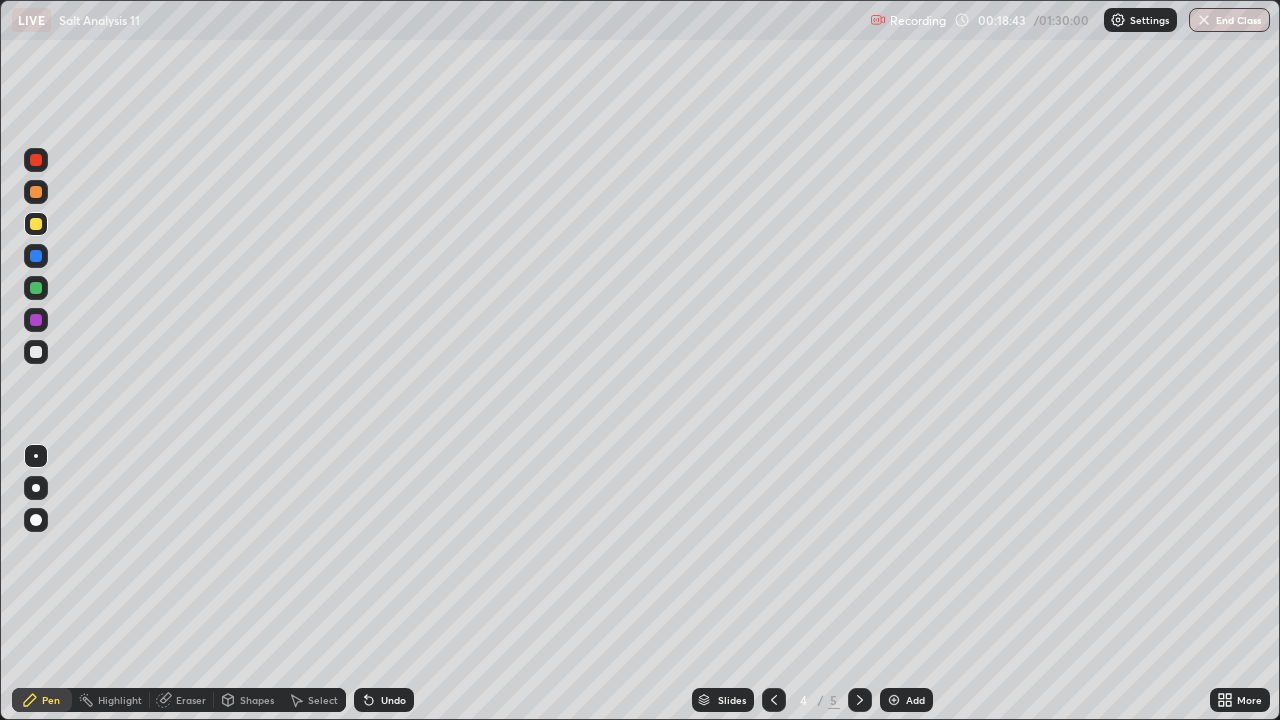 click 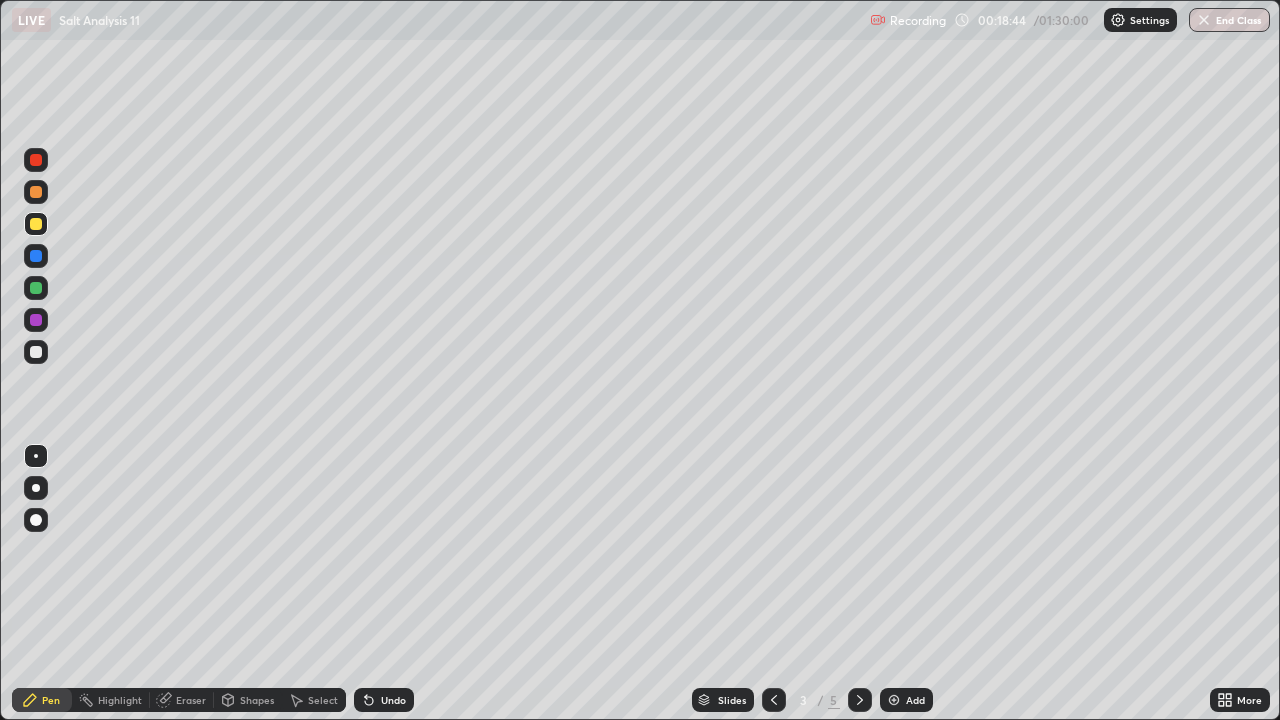 click at bounding box center (774, 700) 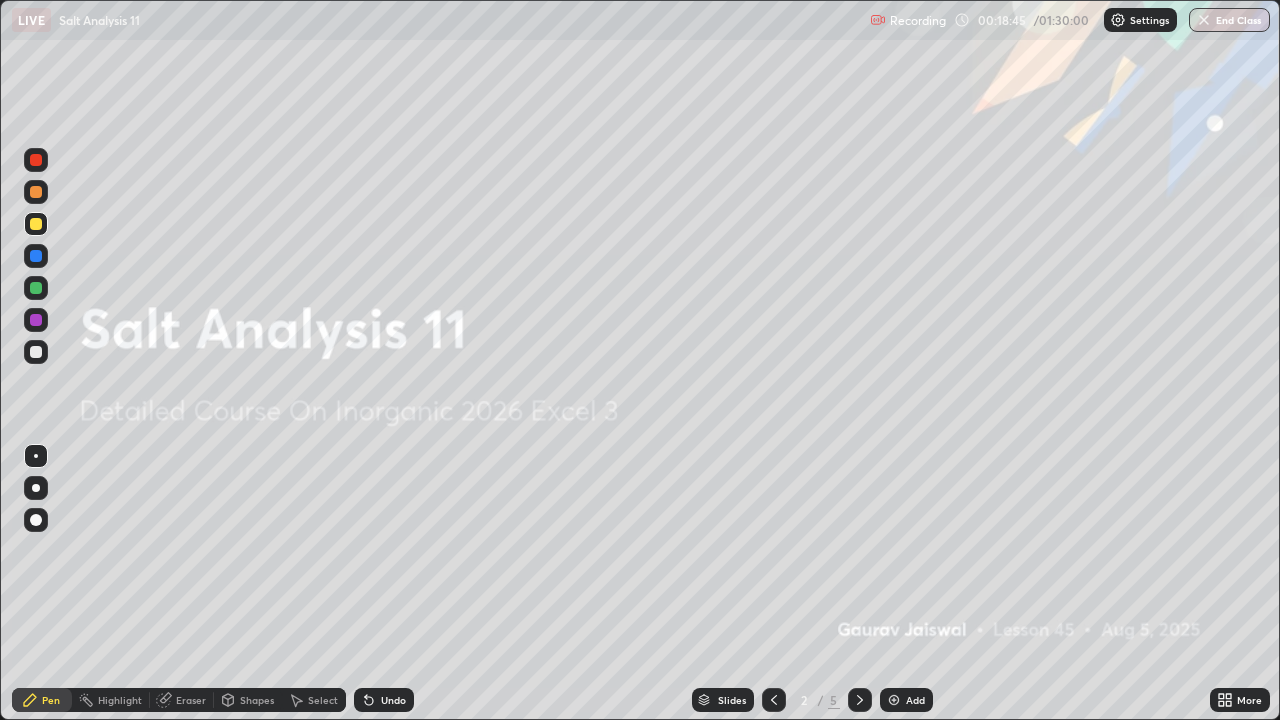 click 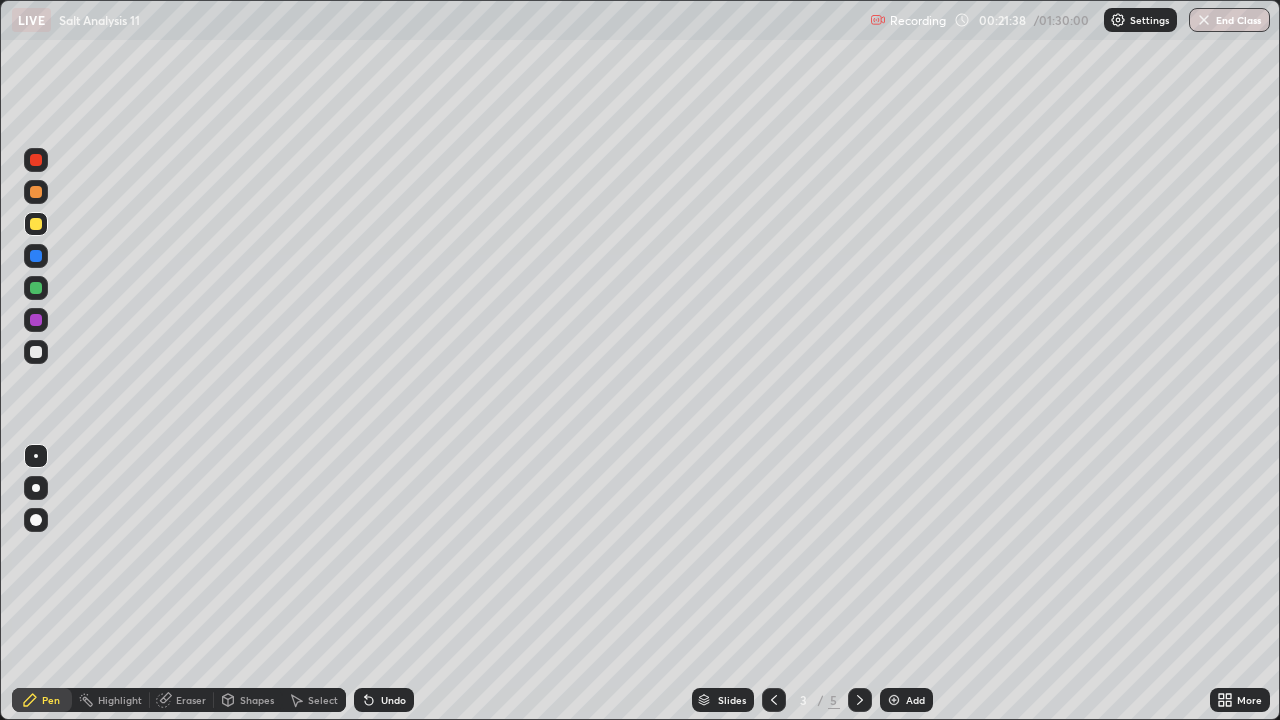 click 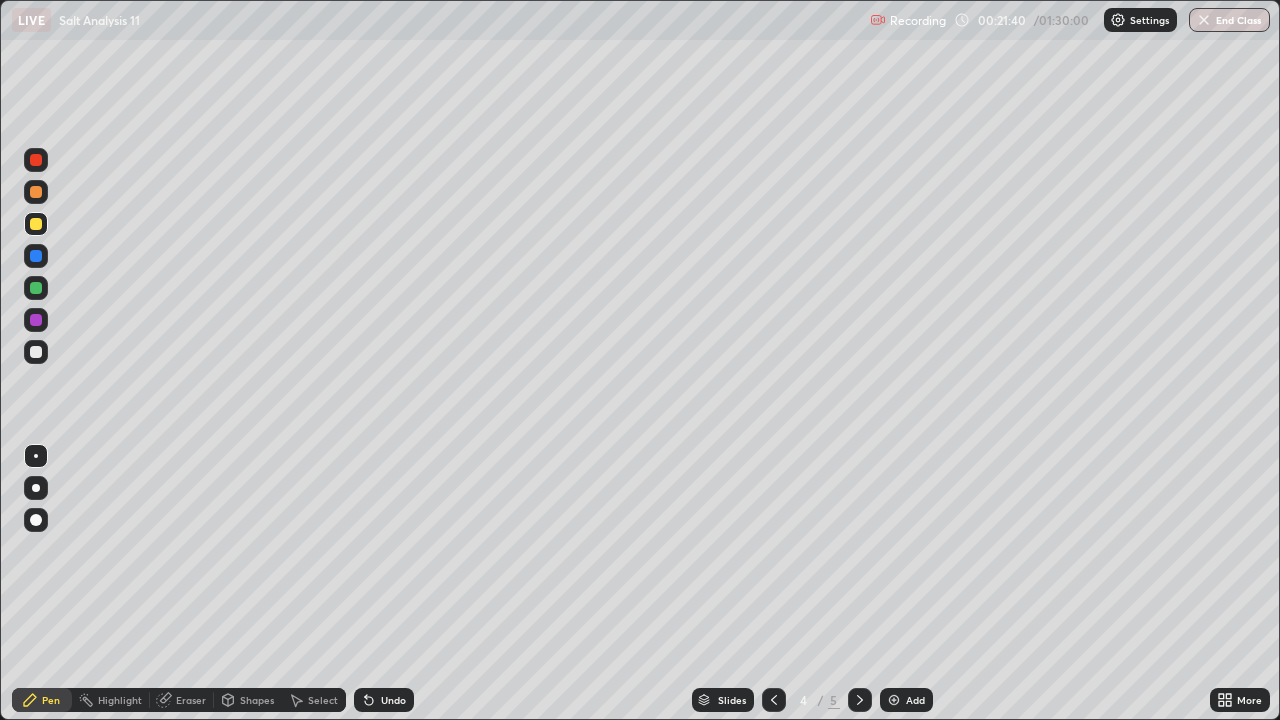click at bounding box center [860, 700] 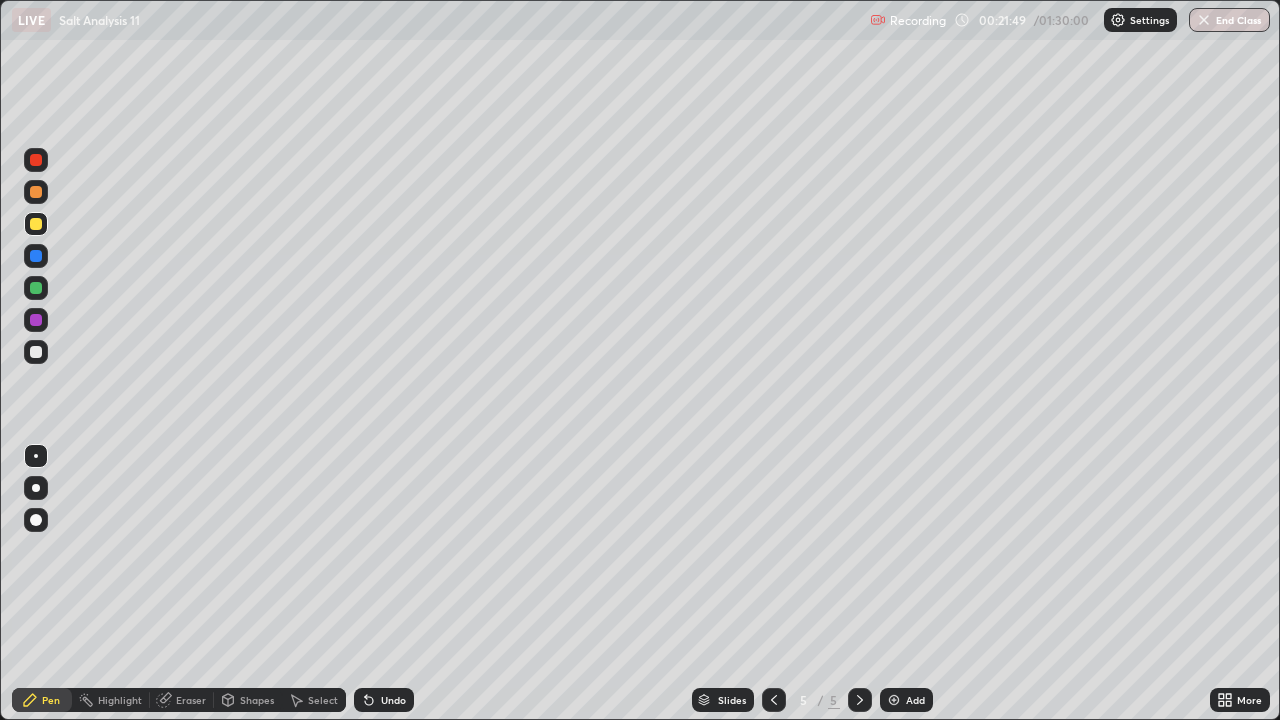 click at bounding box center (36, 320) 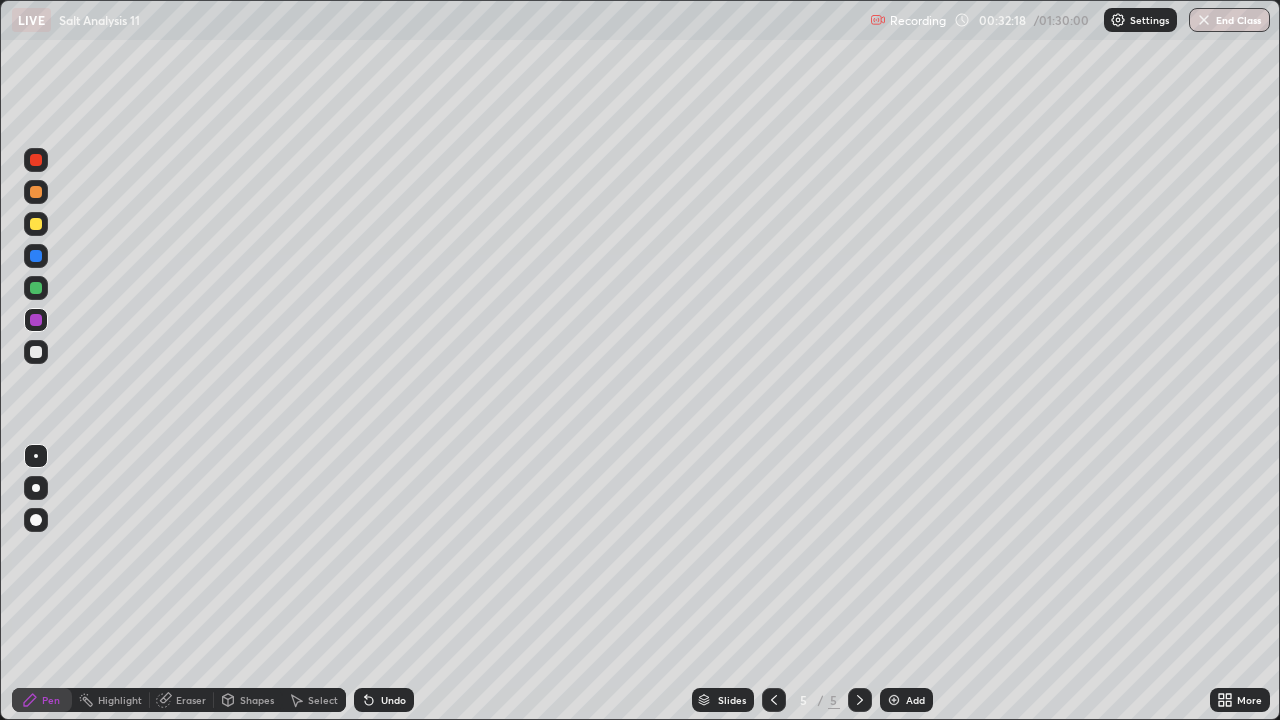 click at bounding box center [894, 700] 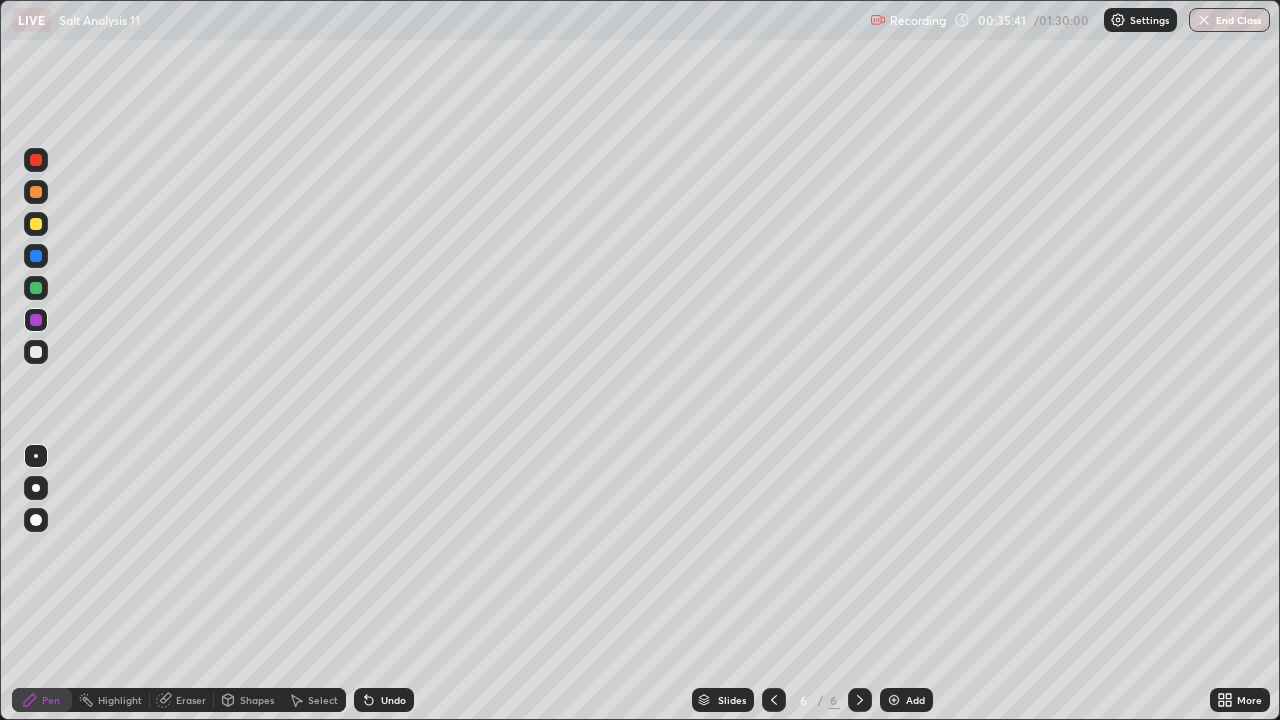 click at bounding box center [36, 288] 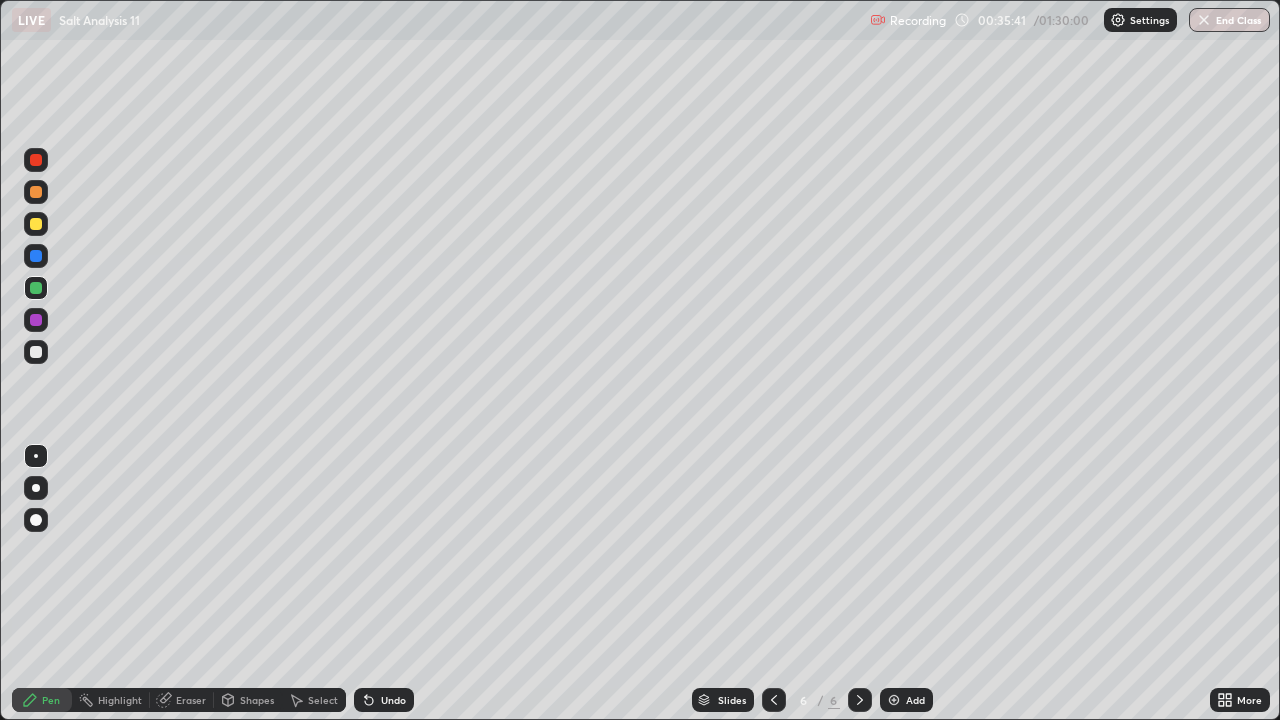 click at bounding box center [36, 224] 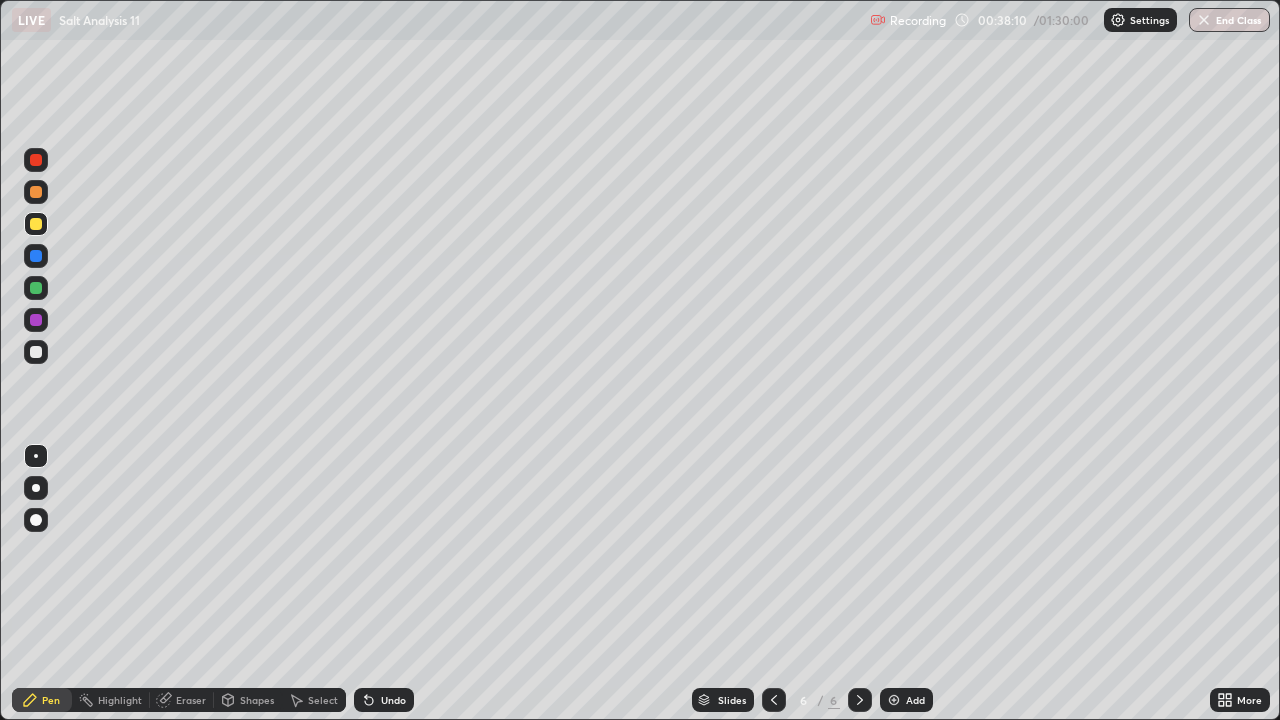 click on "Undo" at bounding box center [393, 700] 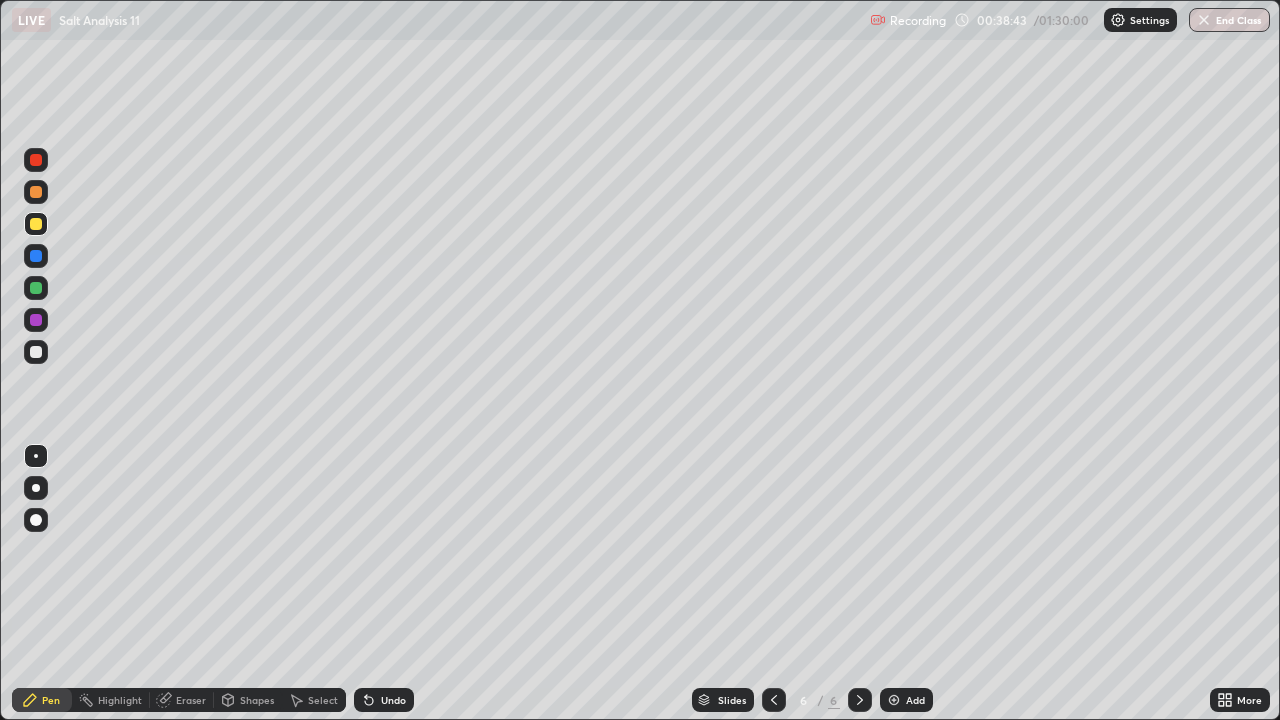 click on "Undo" at bounding box center [393, 700] 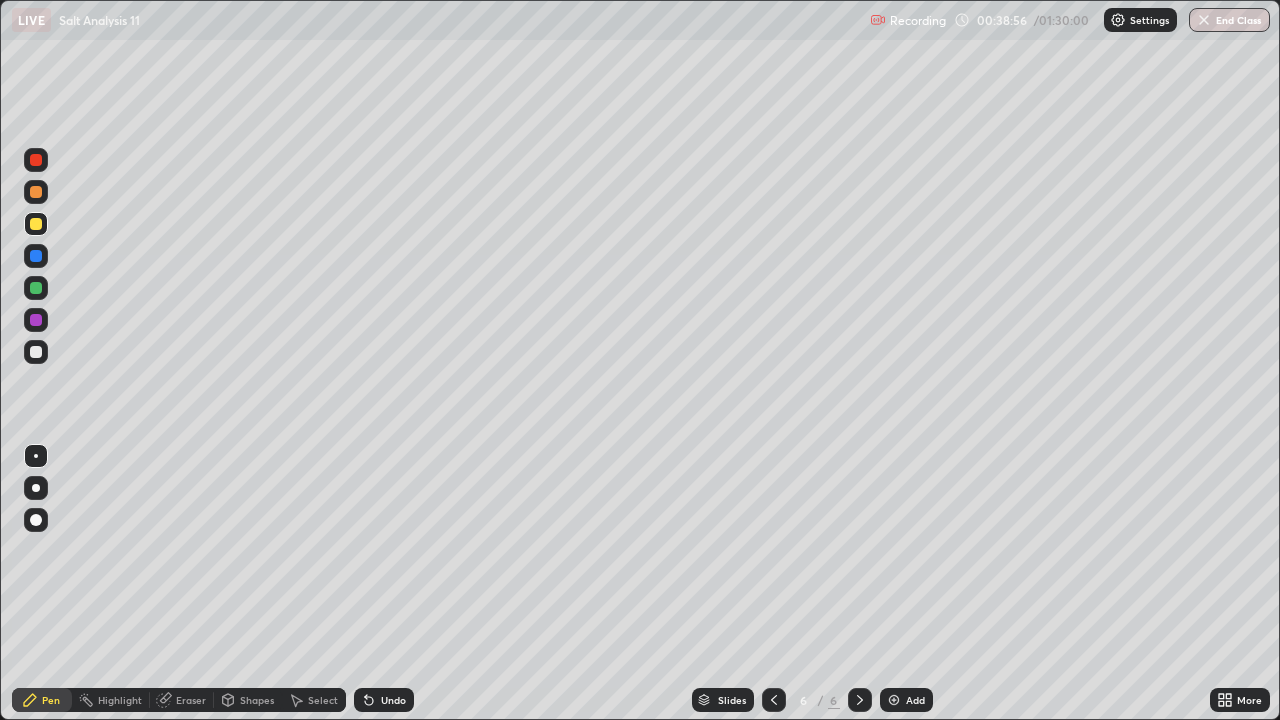 click at bounding box center [36, 352] 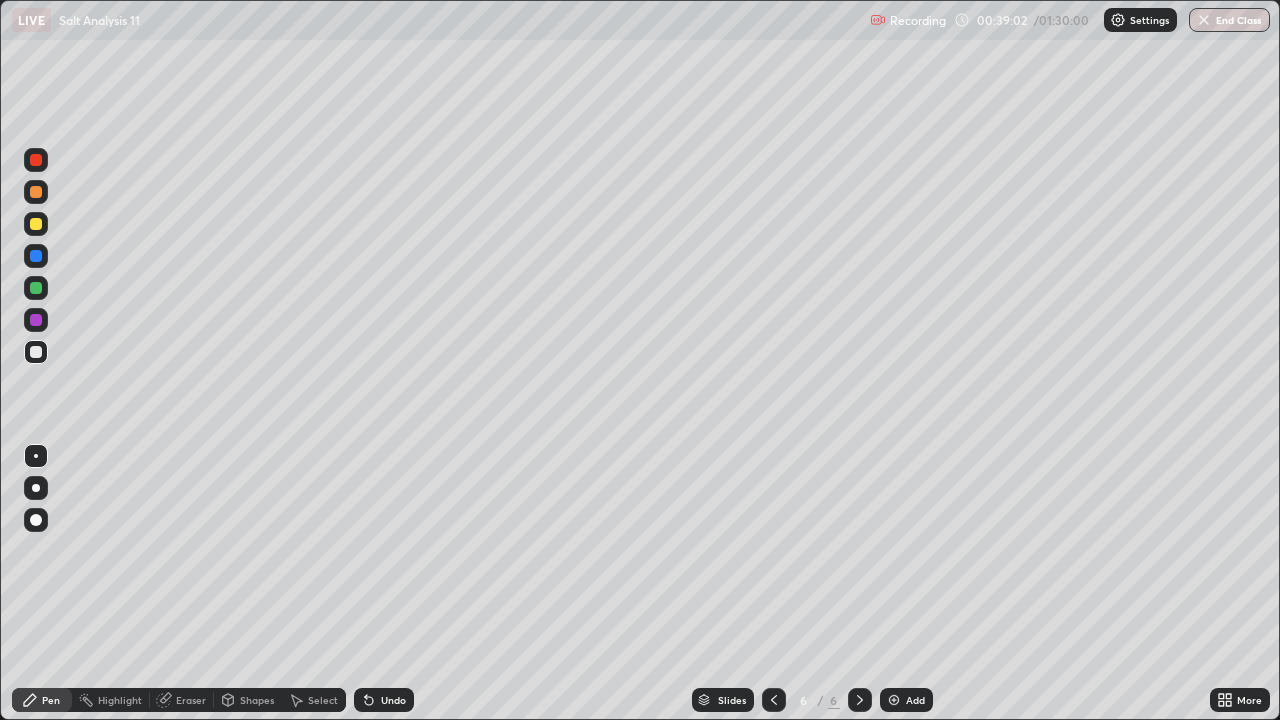 click on "Undo" at bounding box center [393, 700] 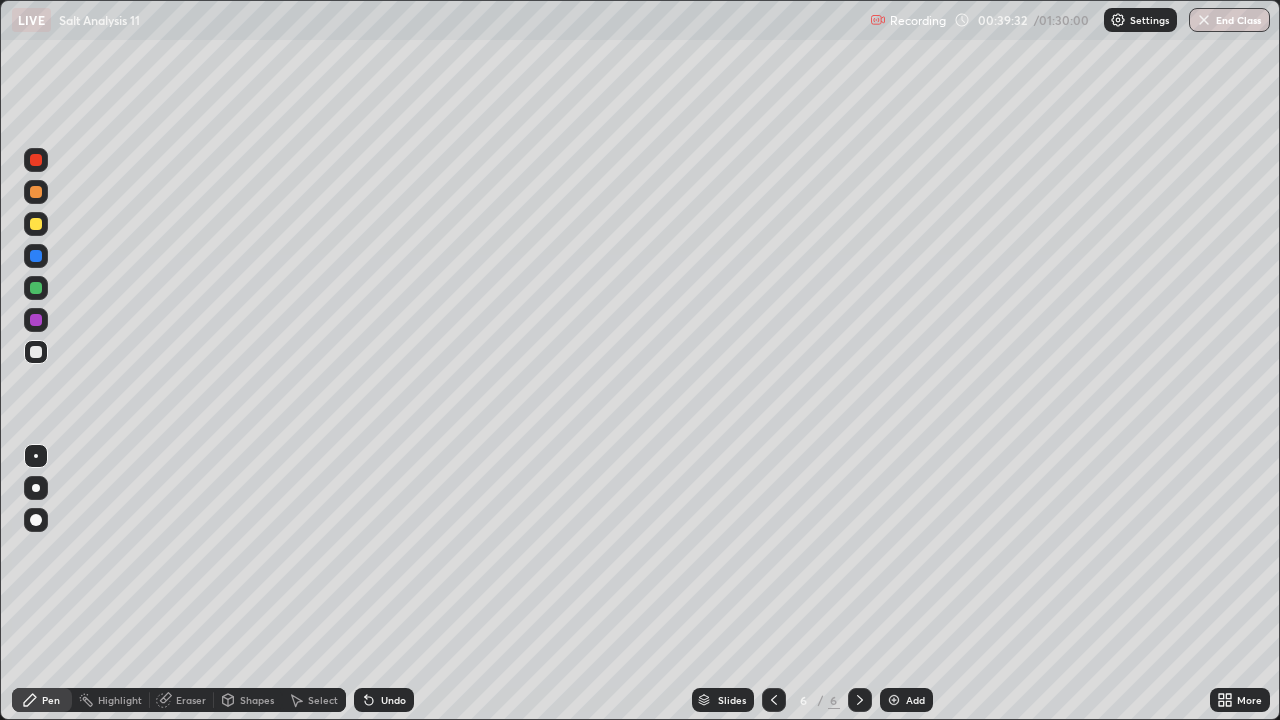 click at bounding box center [36, 256] 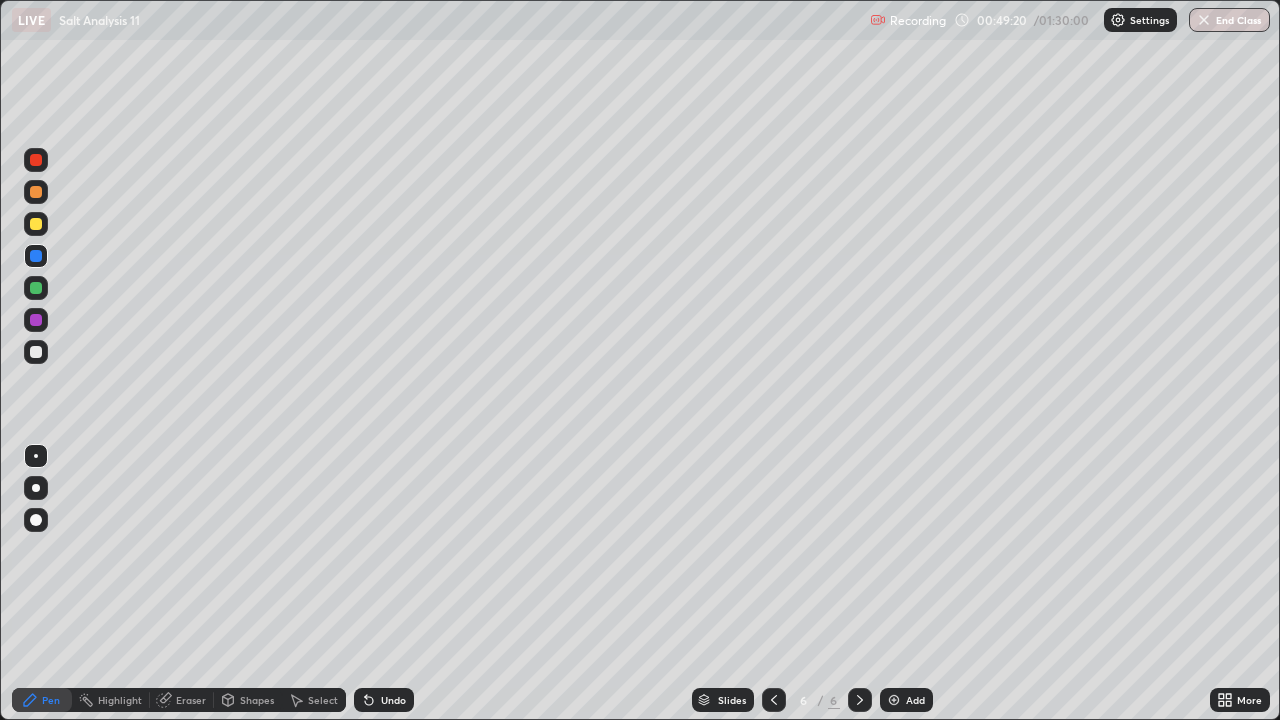click on "Add" at bounding box center [906, 700] 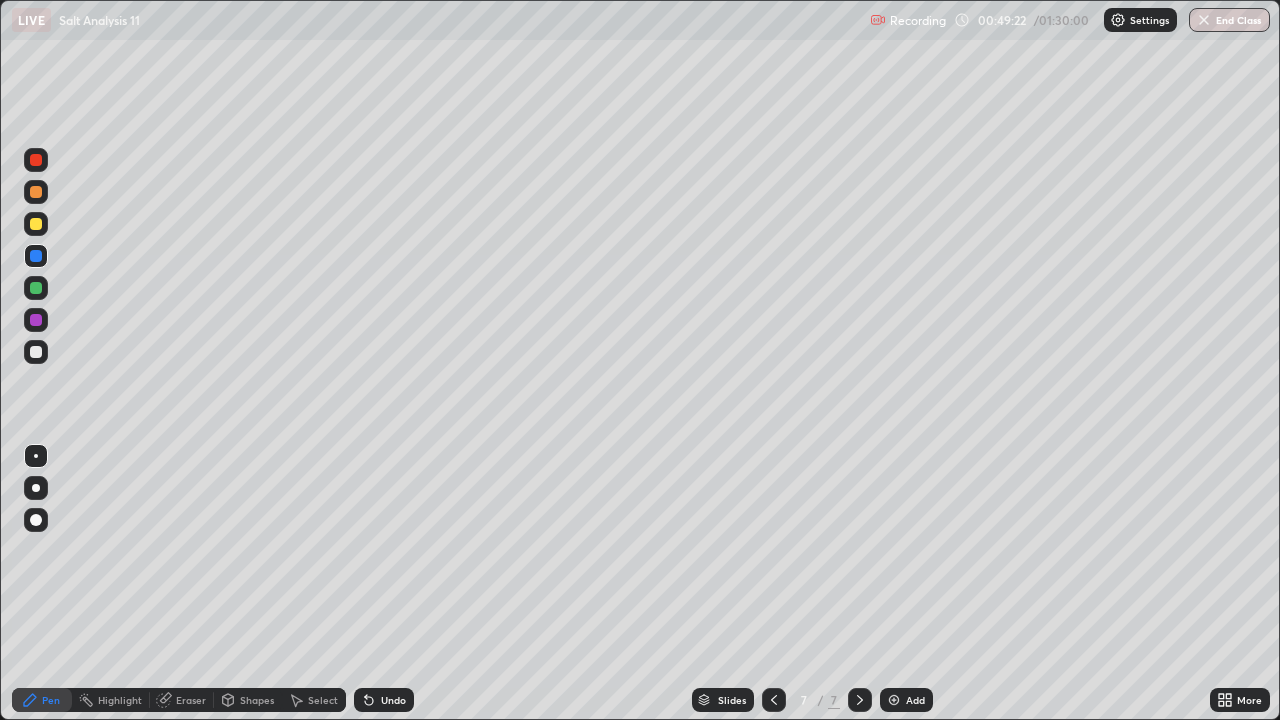 click at bounding box center (36, 224) 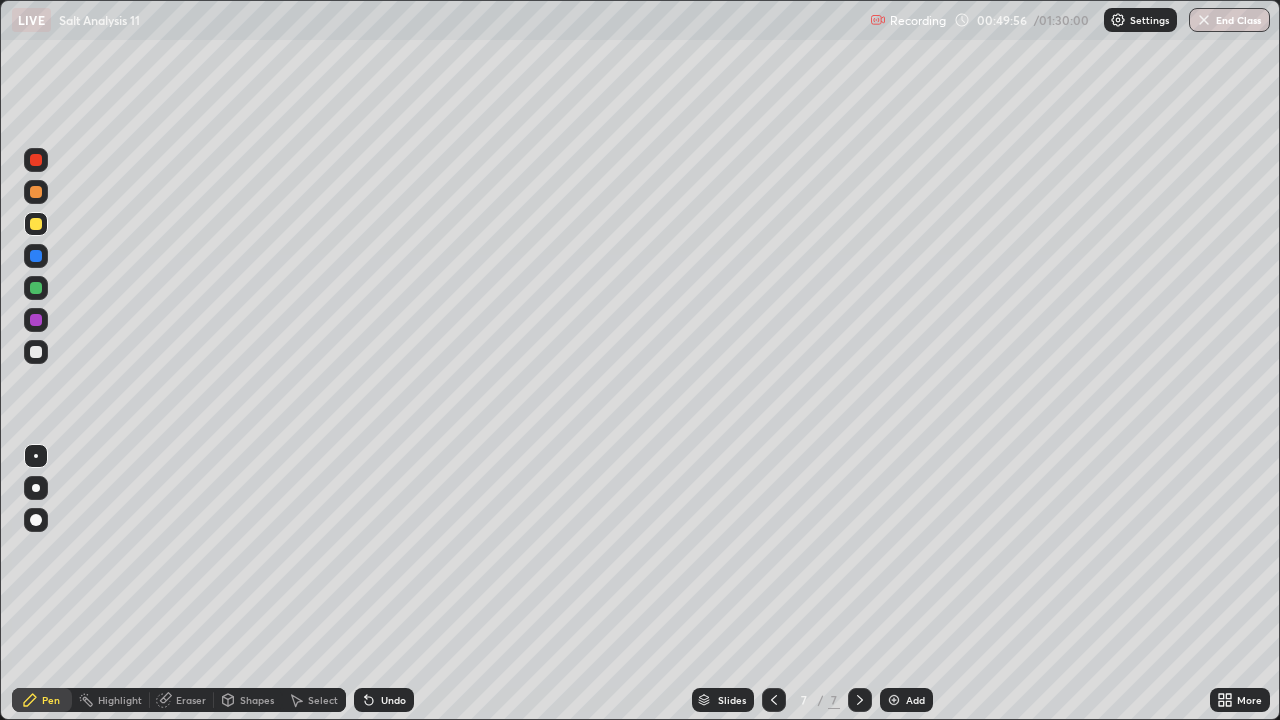 click 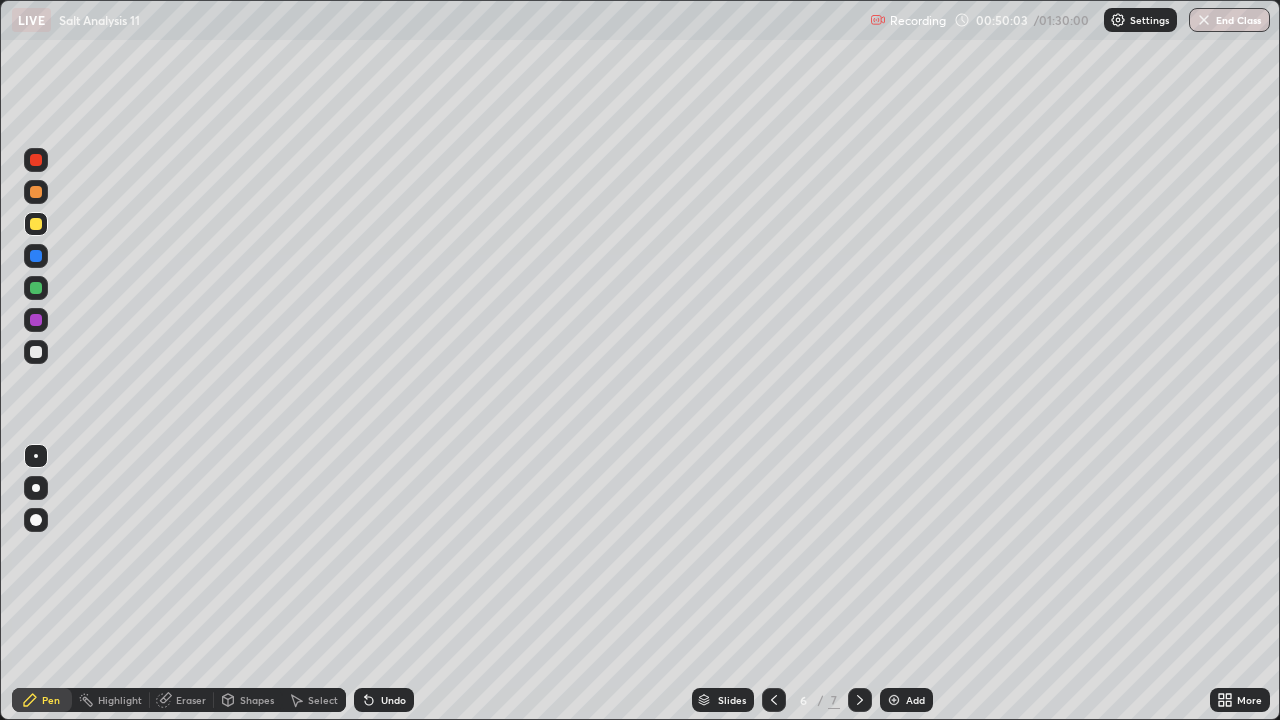 click at bounding box center (860, 700) 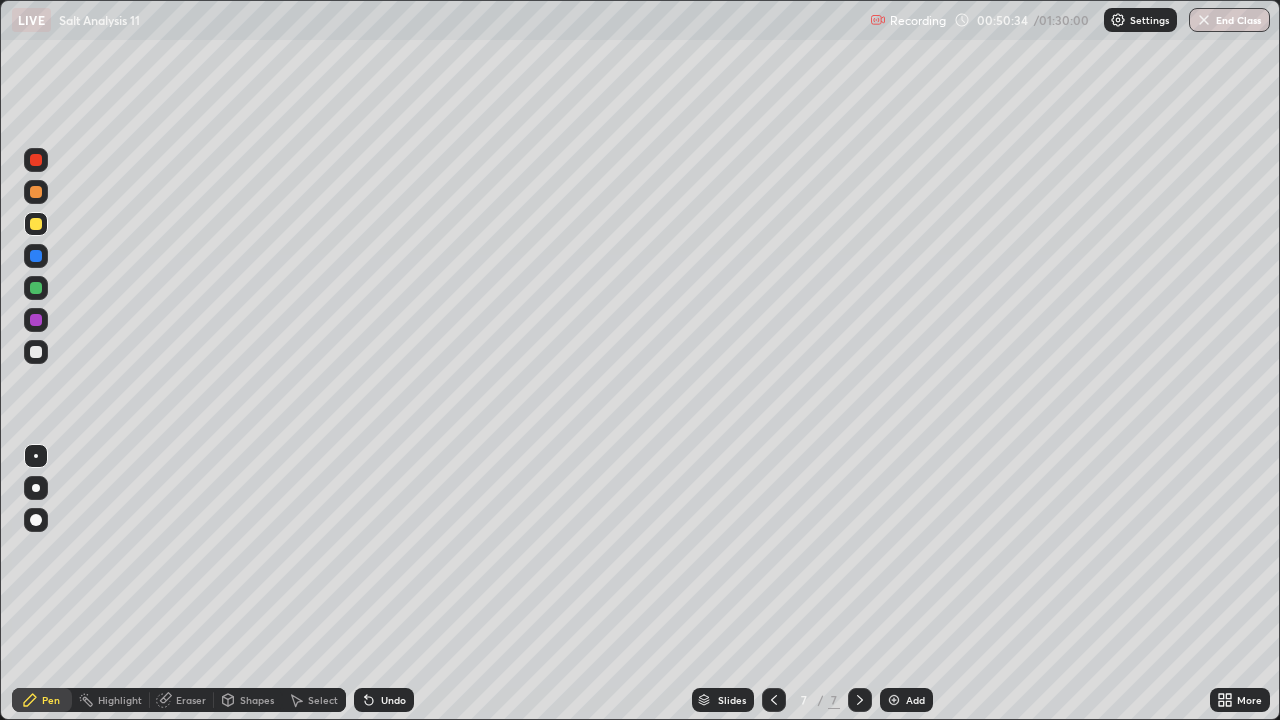 click at bounding box center (774, 700) 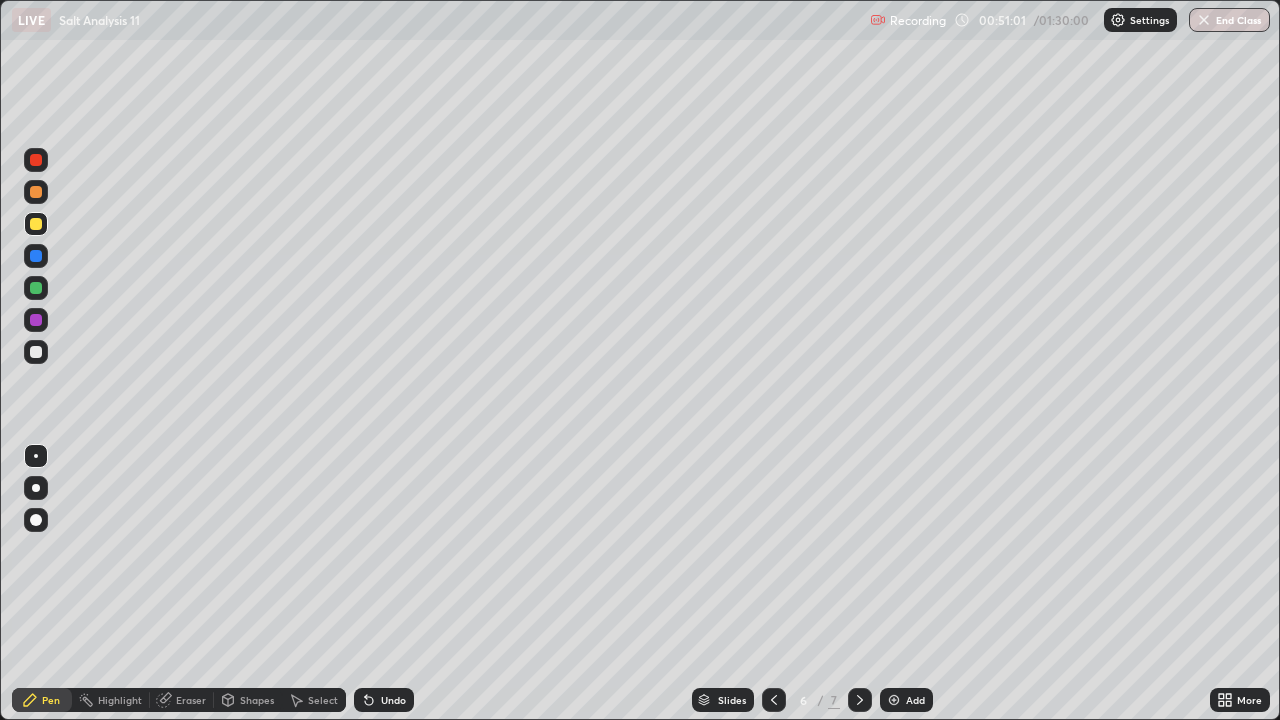 click 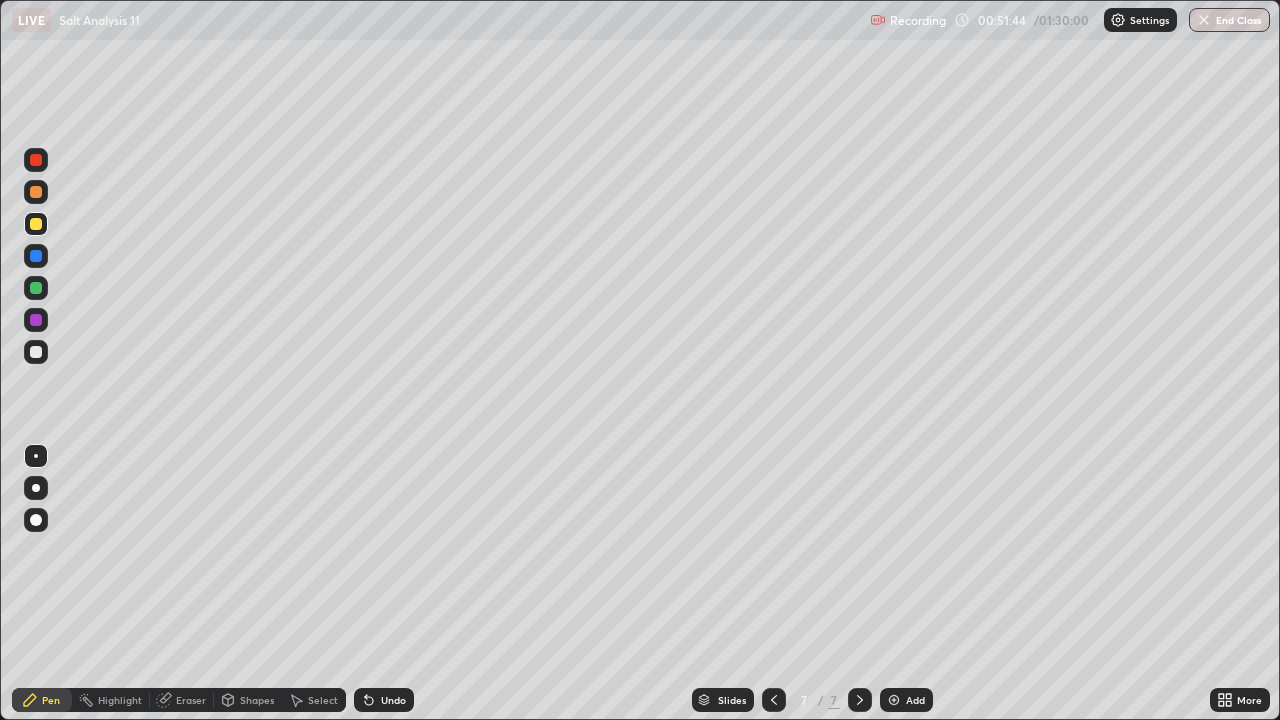 click 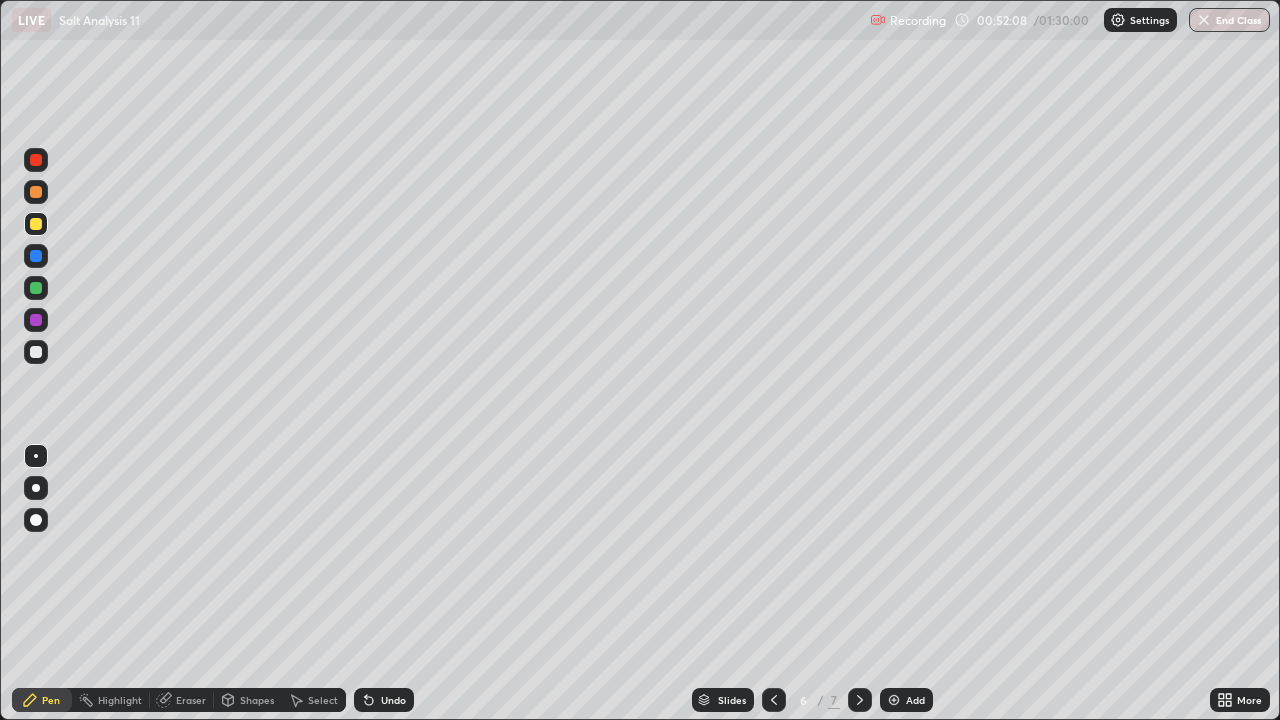 click 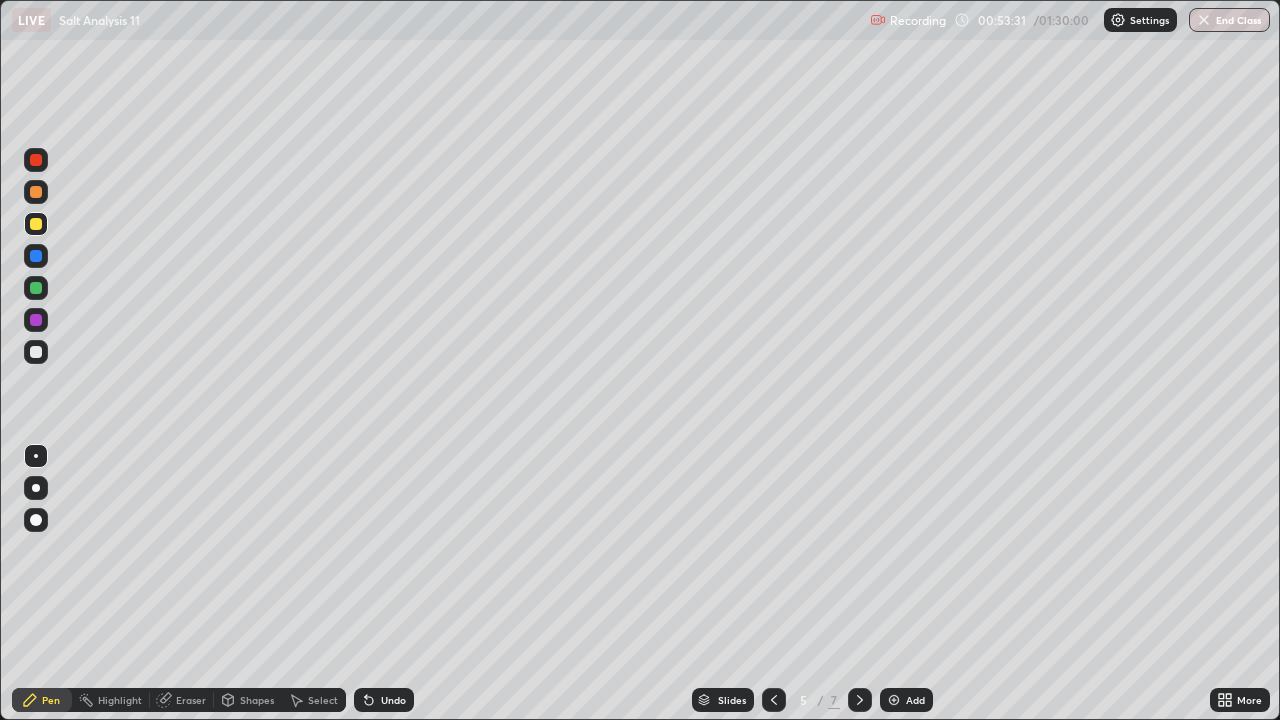 click at bounding box center (860, 700) 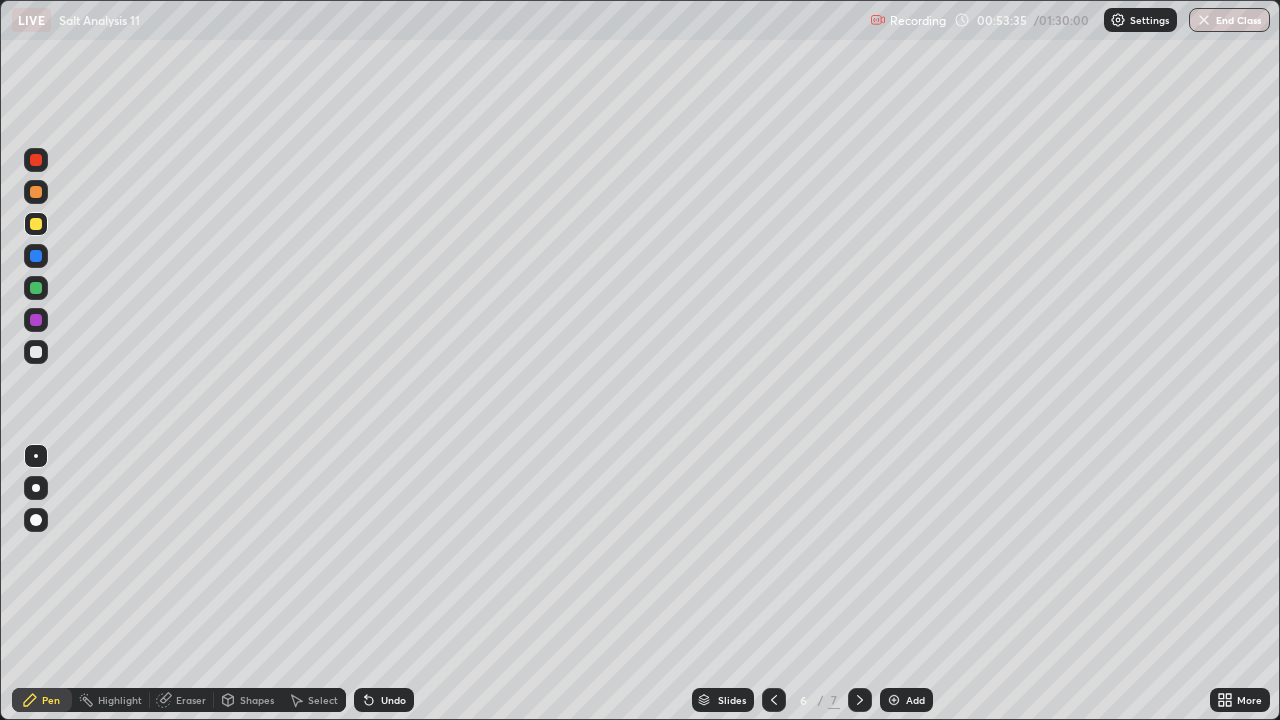 click 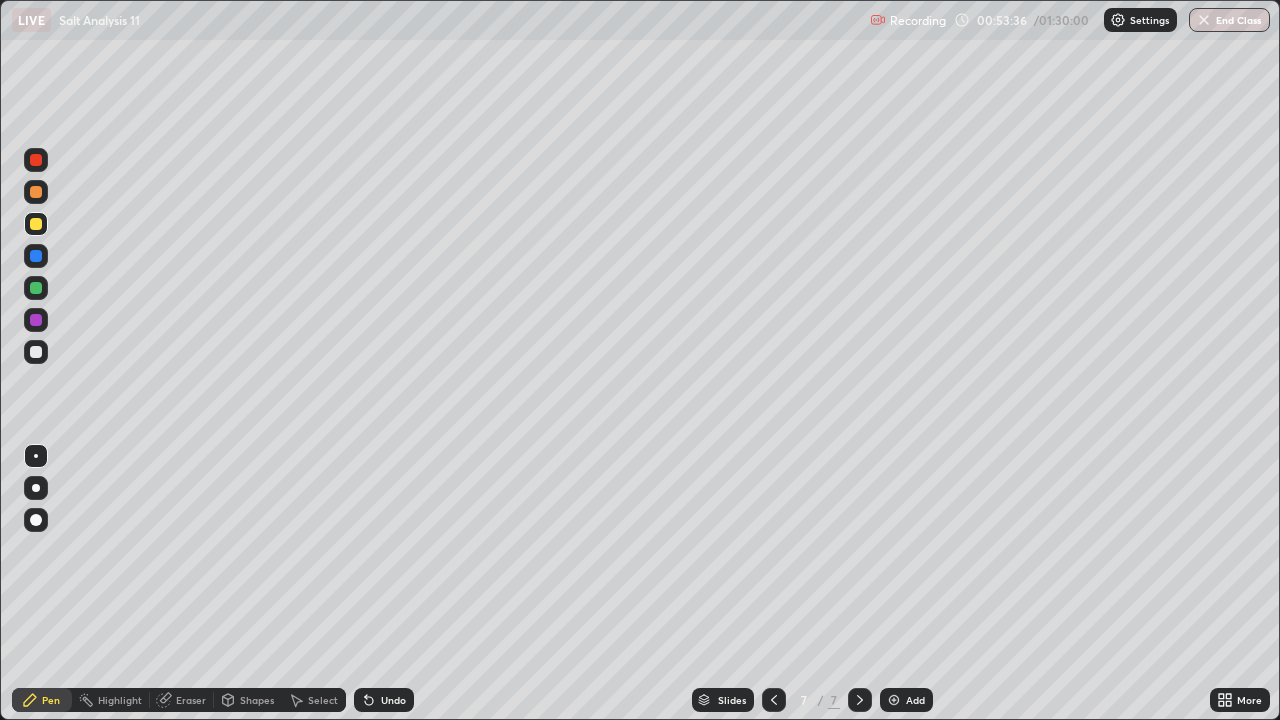 click on "Add" at bounding box center (915, 700) 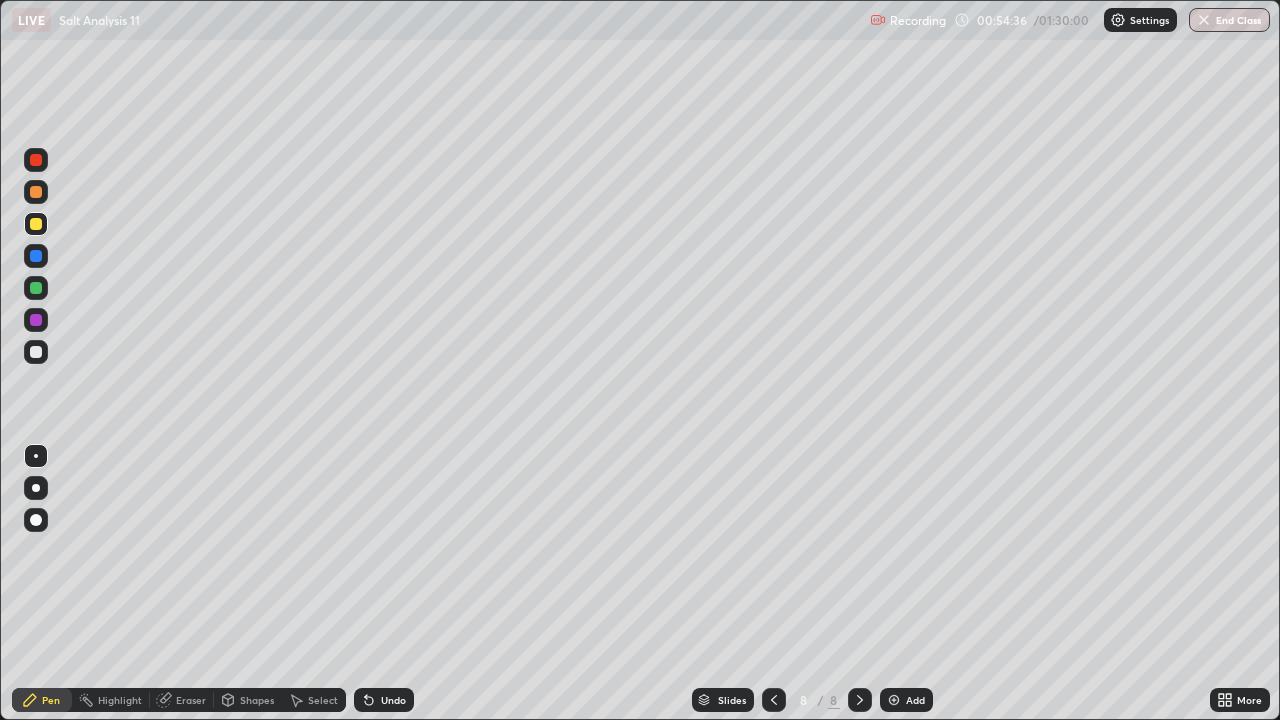 click at bounding box center [36, 352] 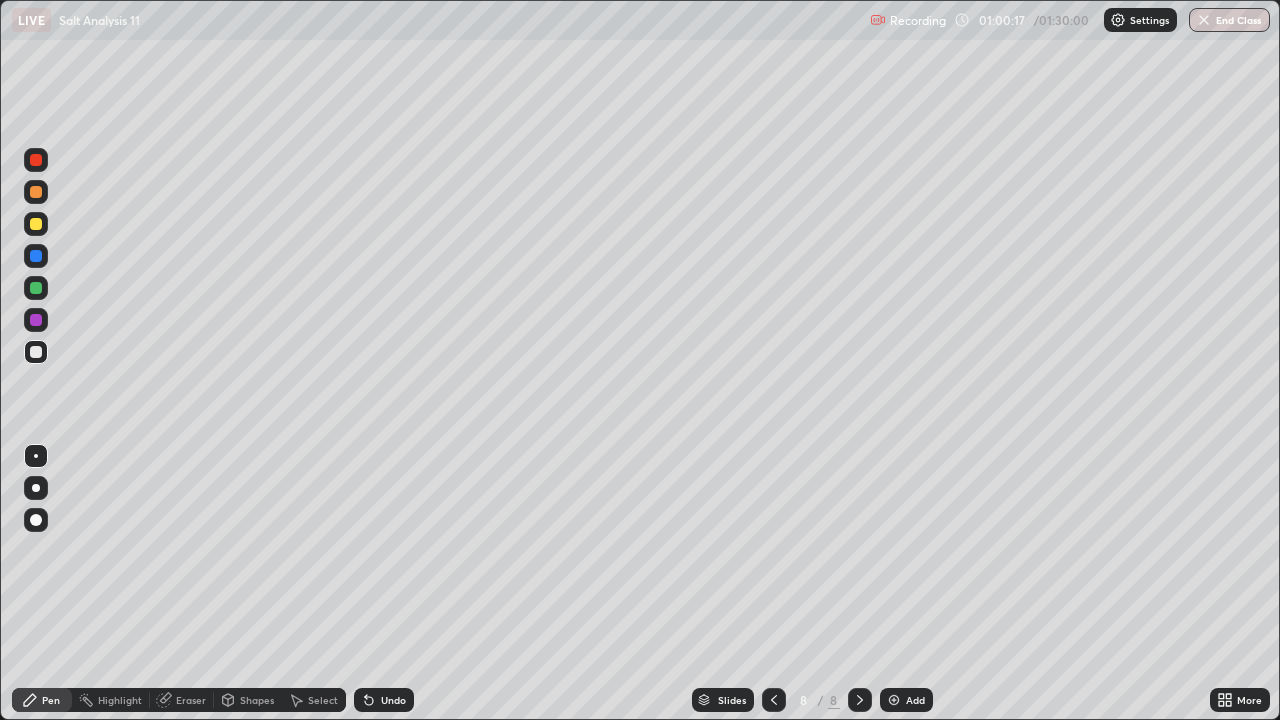 click at bounding box center [36, 224] 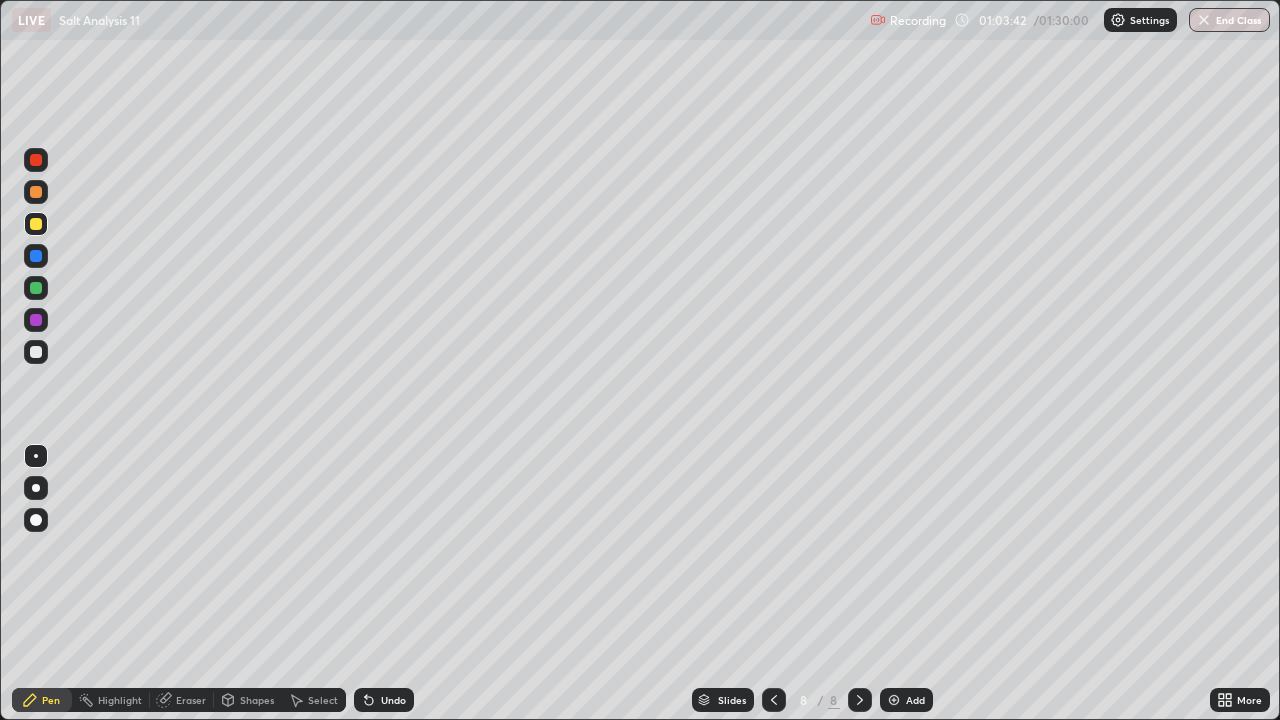 click on "Slides 8 / 8 Add" at bounding box center (812, 700) 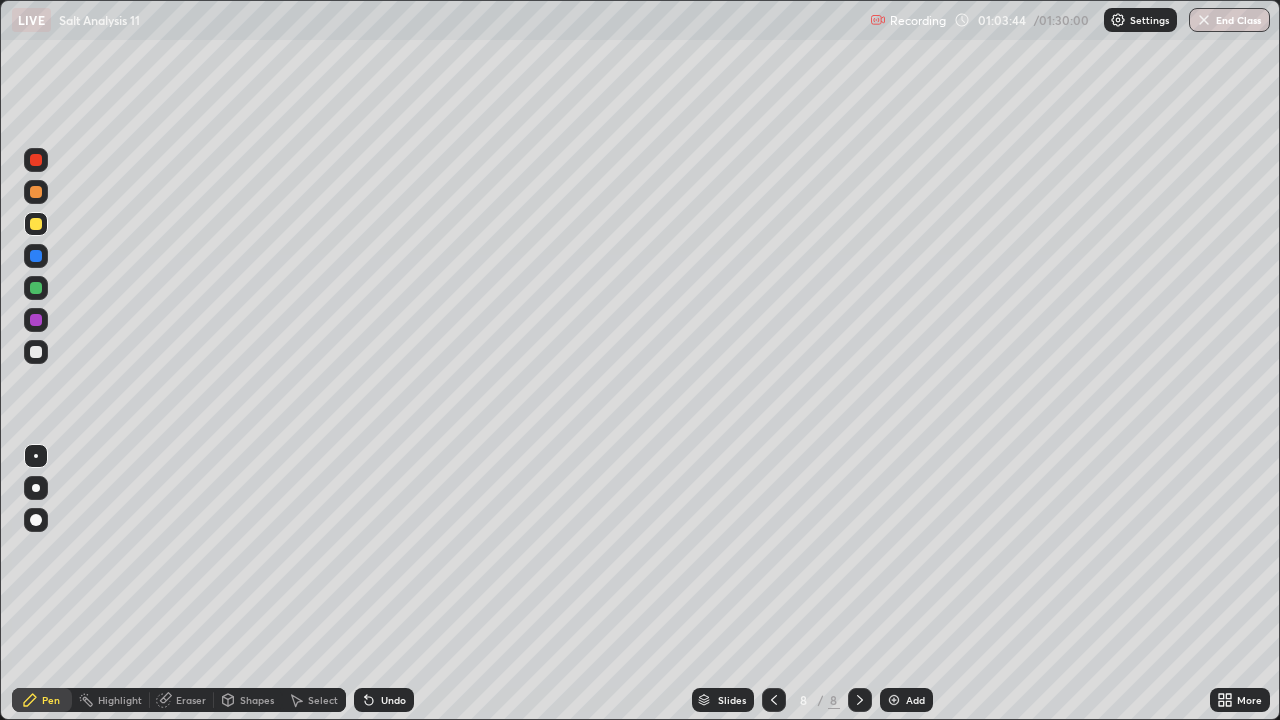 click on "Add" at bounding box center (906, 700) 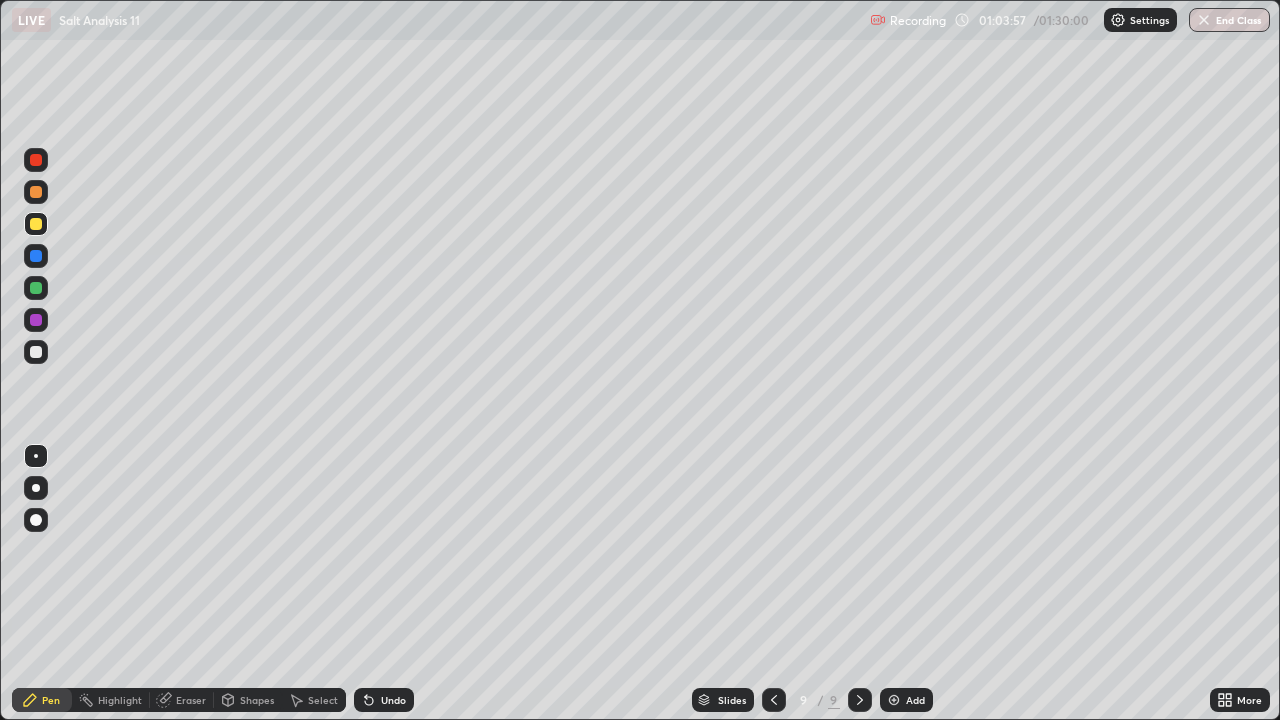 click at bounding box center [36, 352] 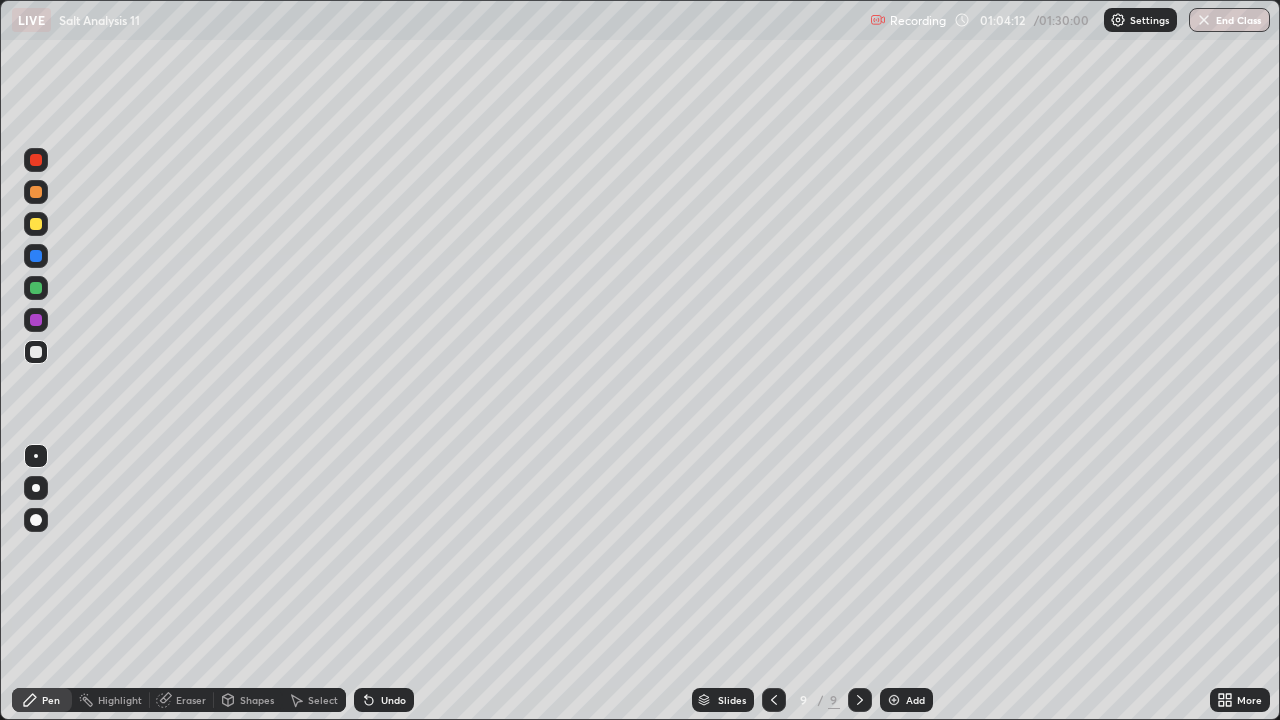 click on "Eraser" at bounding box center (191, 700) 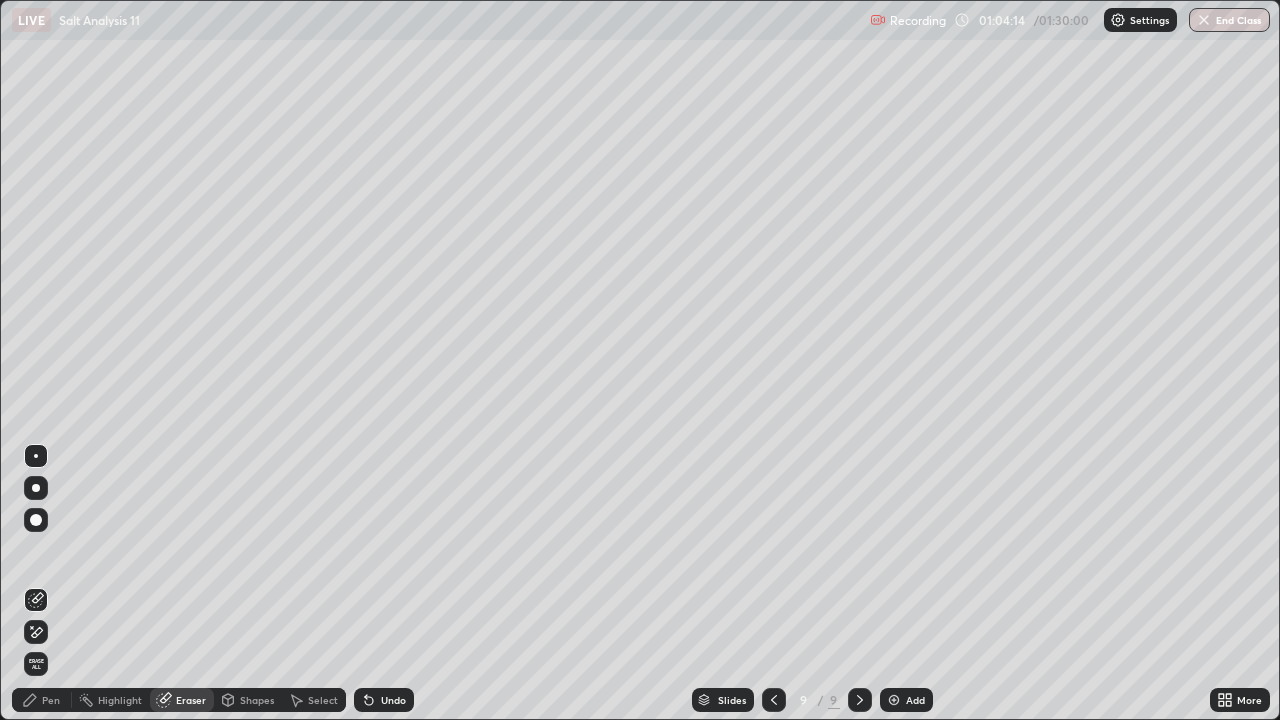 click on "Pen" at bounding box center [51, 700] 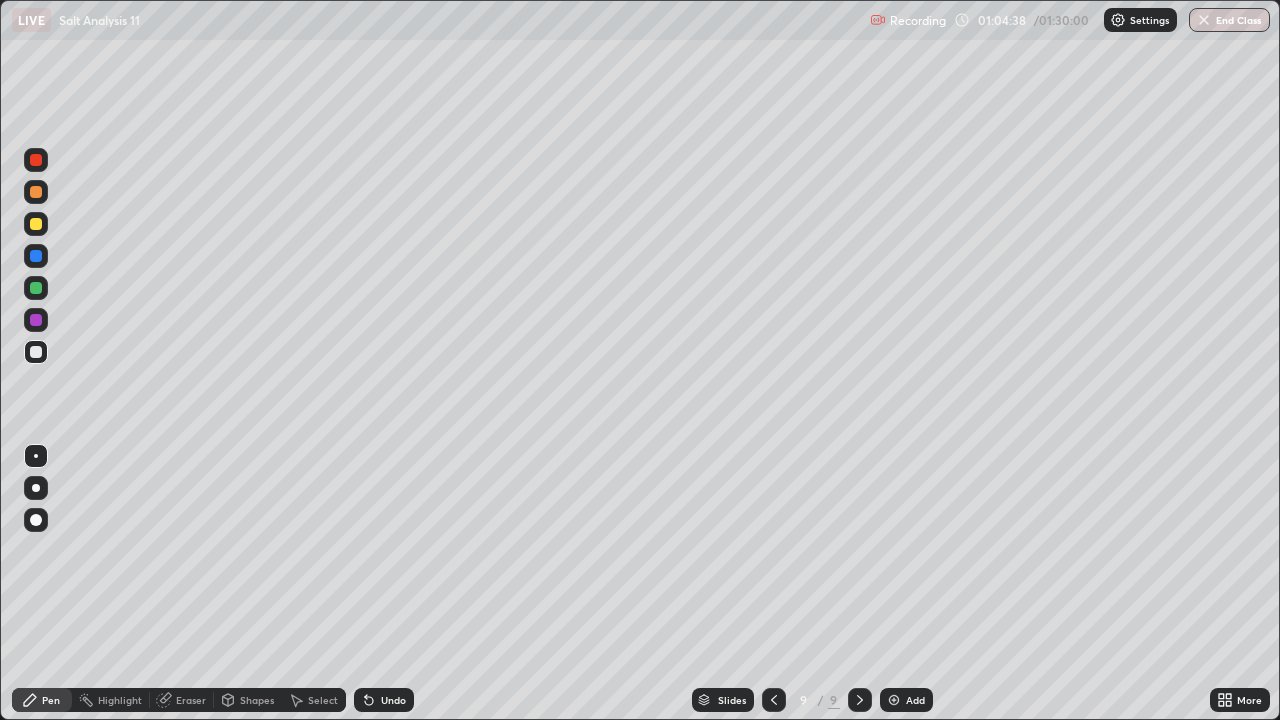 click at bounding box center (36, 288) 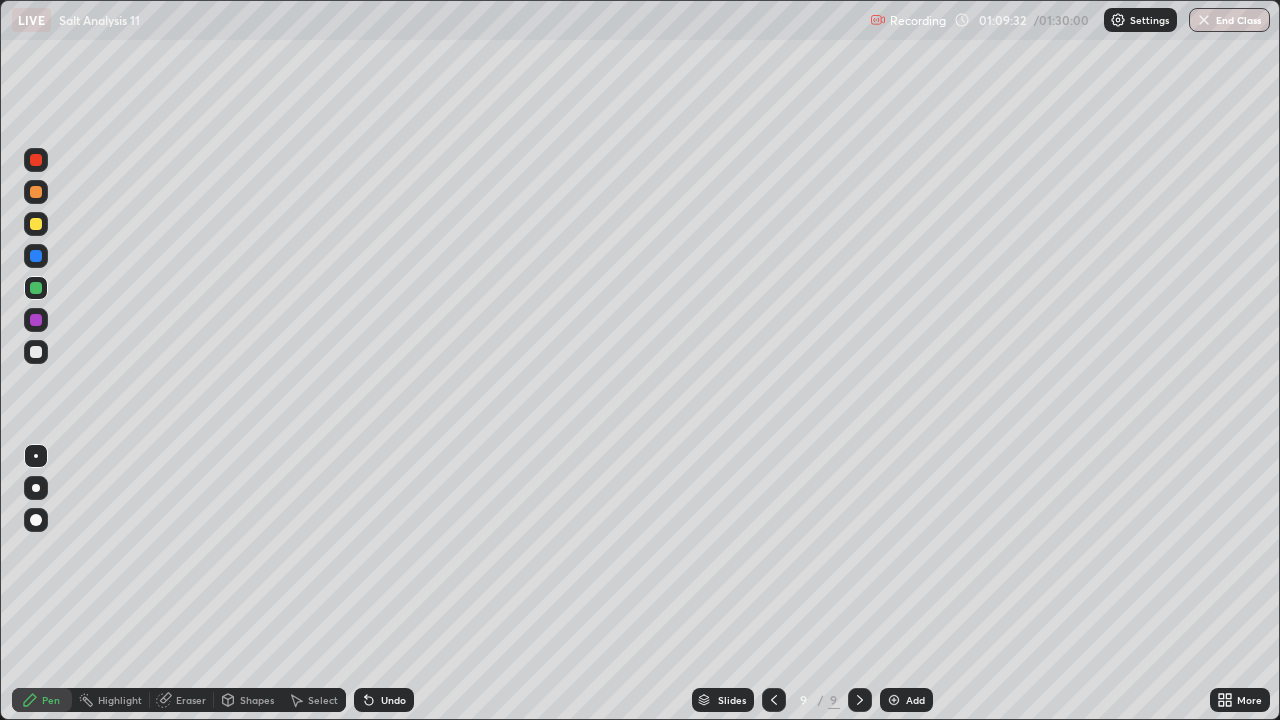 click on "Add" at bounding box center [915, 700] 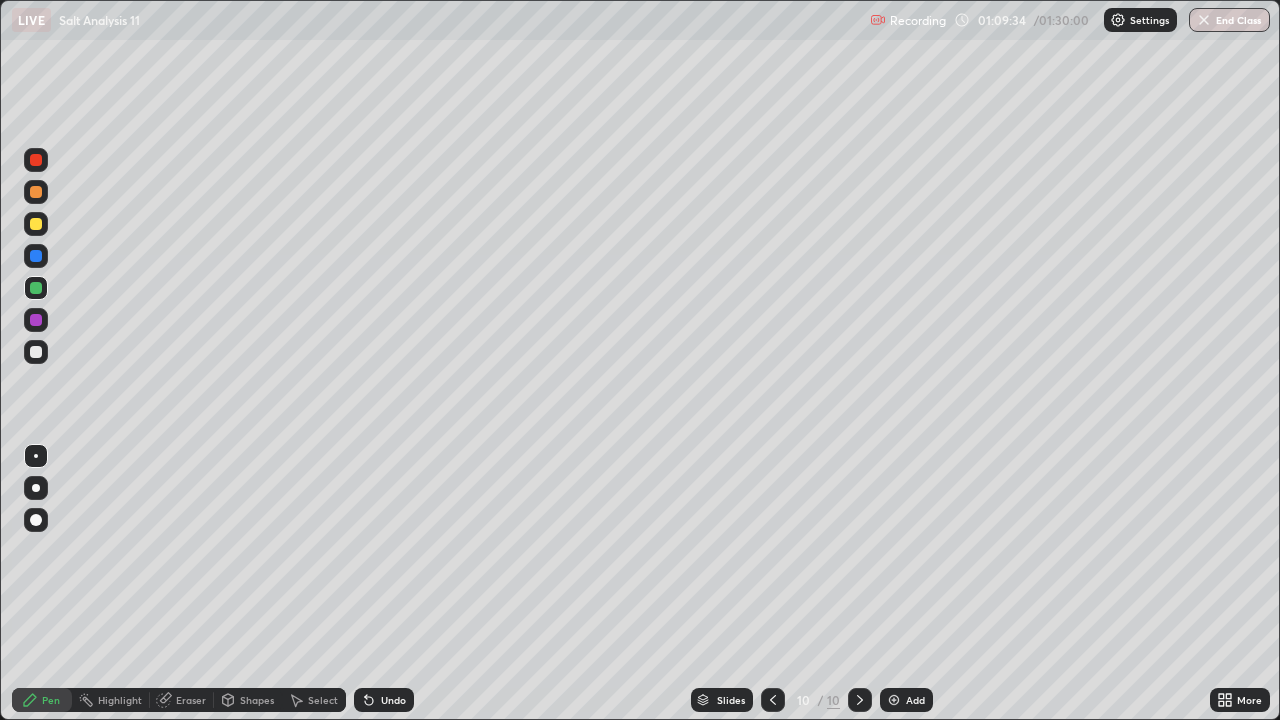 click at bounding box center [36, 224] 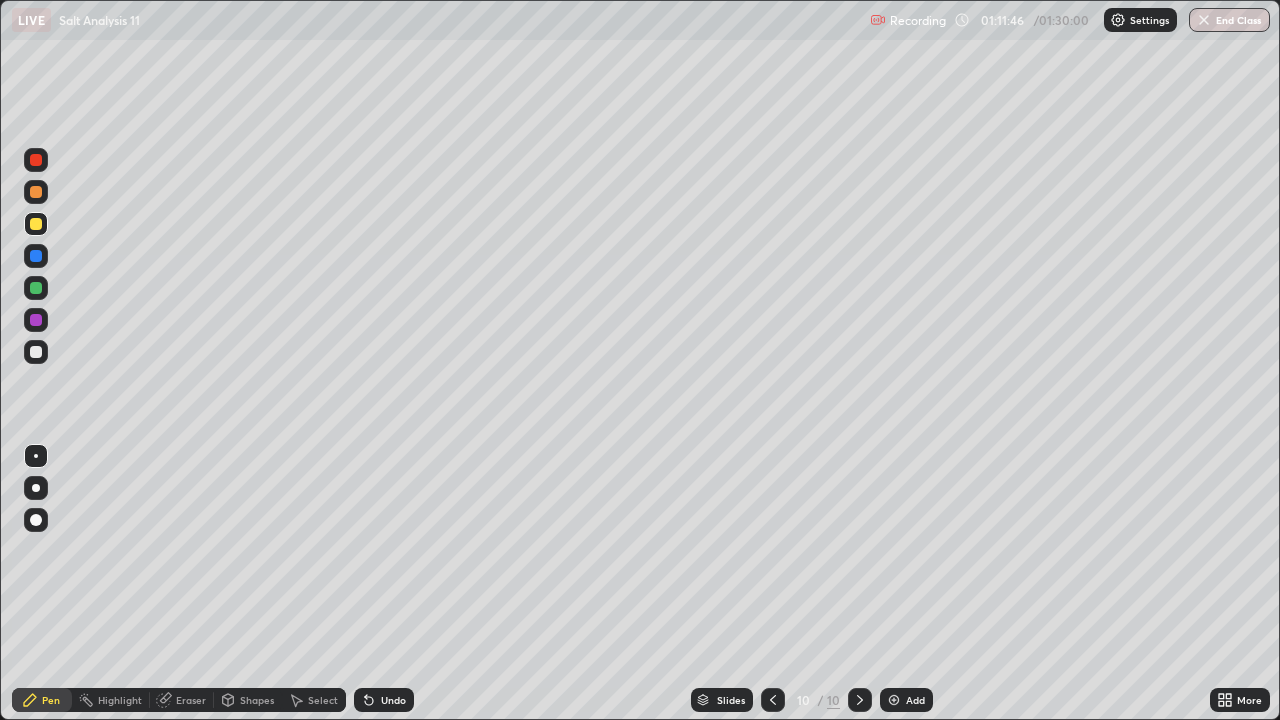 click at bounding box center [36, 352] 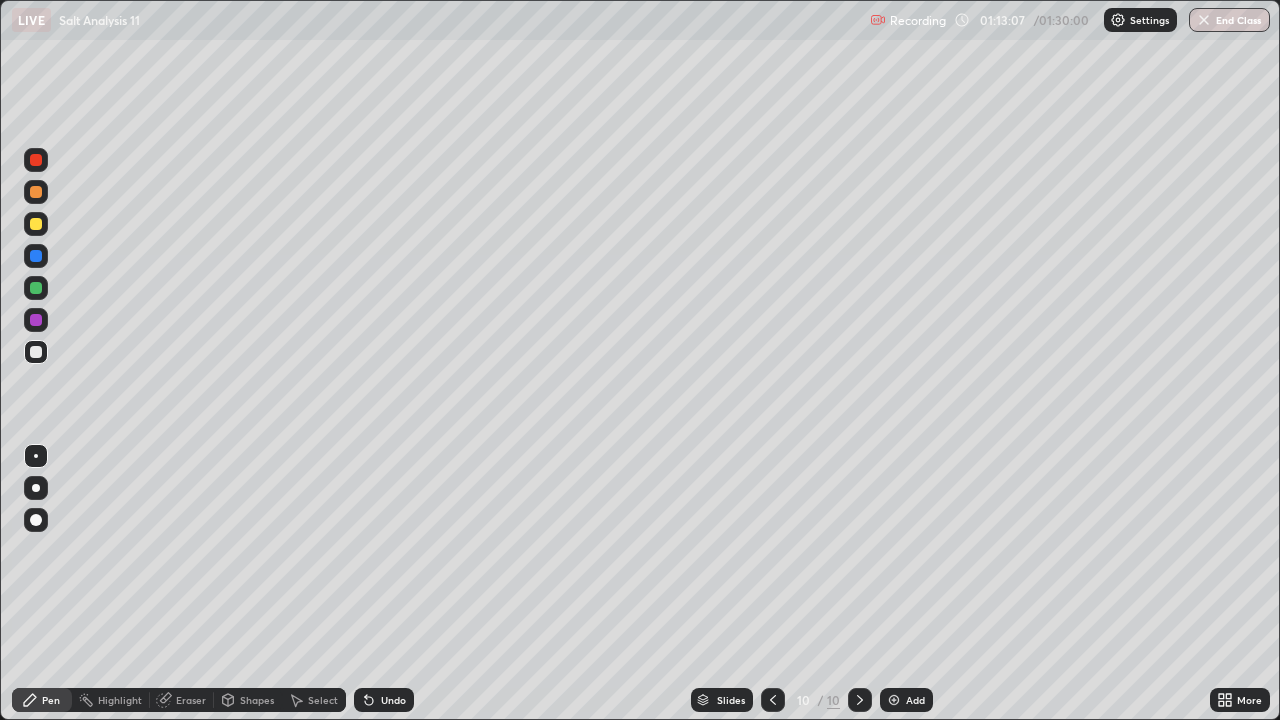 click 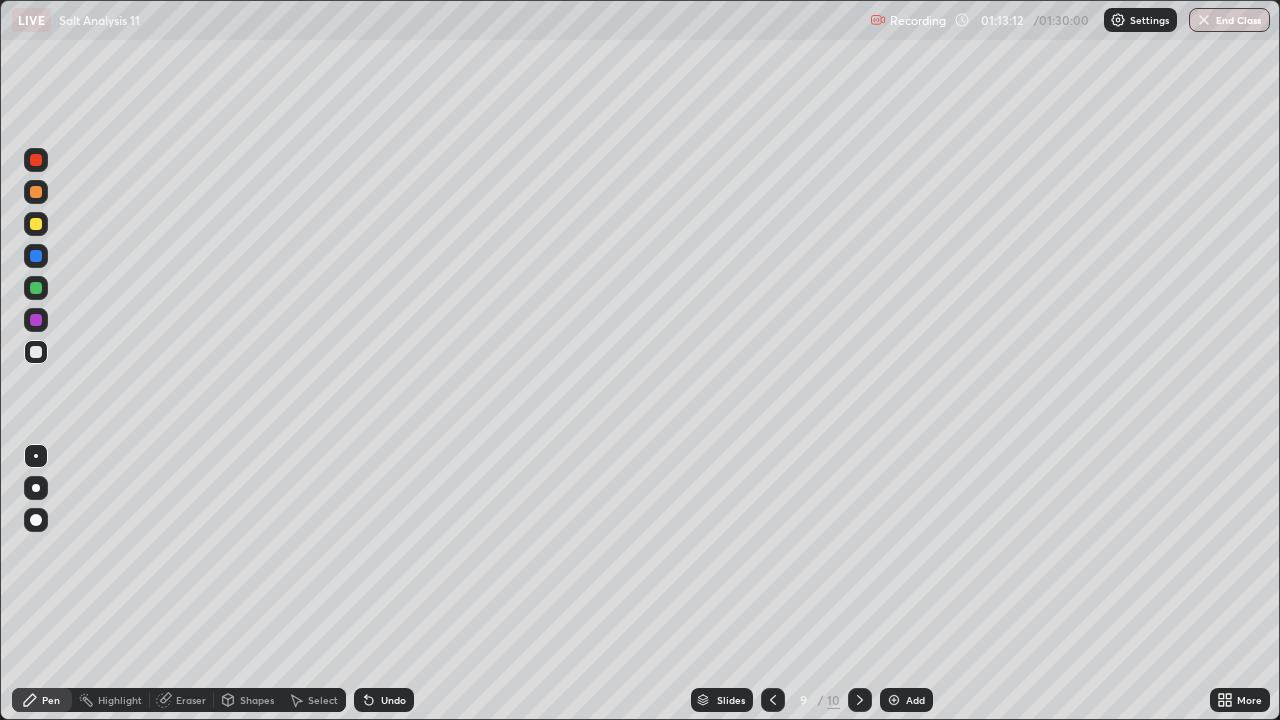 click at bounding box center [860, 700] 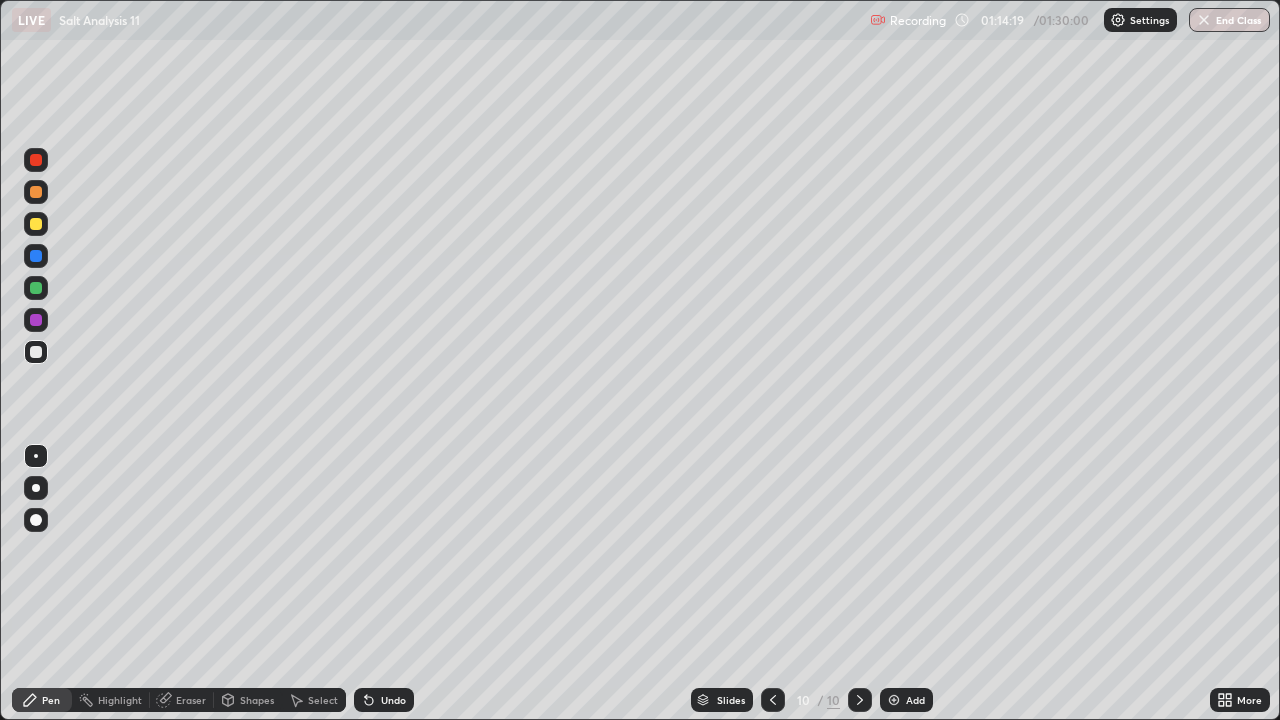 click on "Undo" at bounding box center (393, 700) 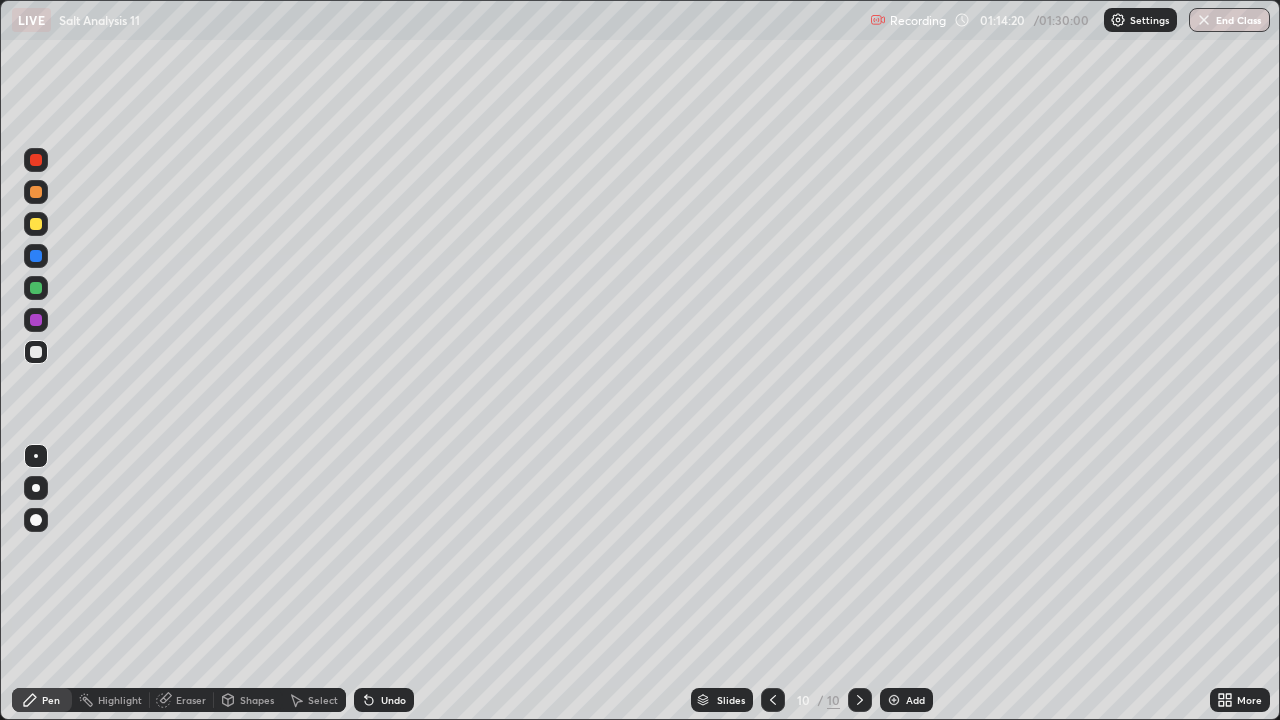 click on "Undo" at bounding box center (393, 700) 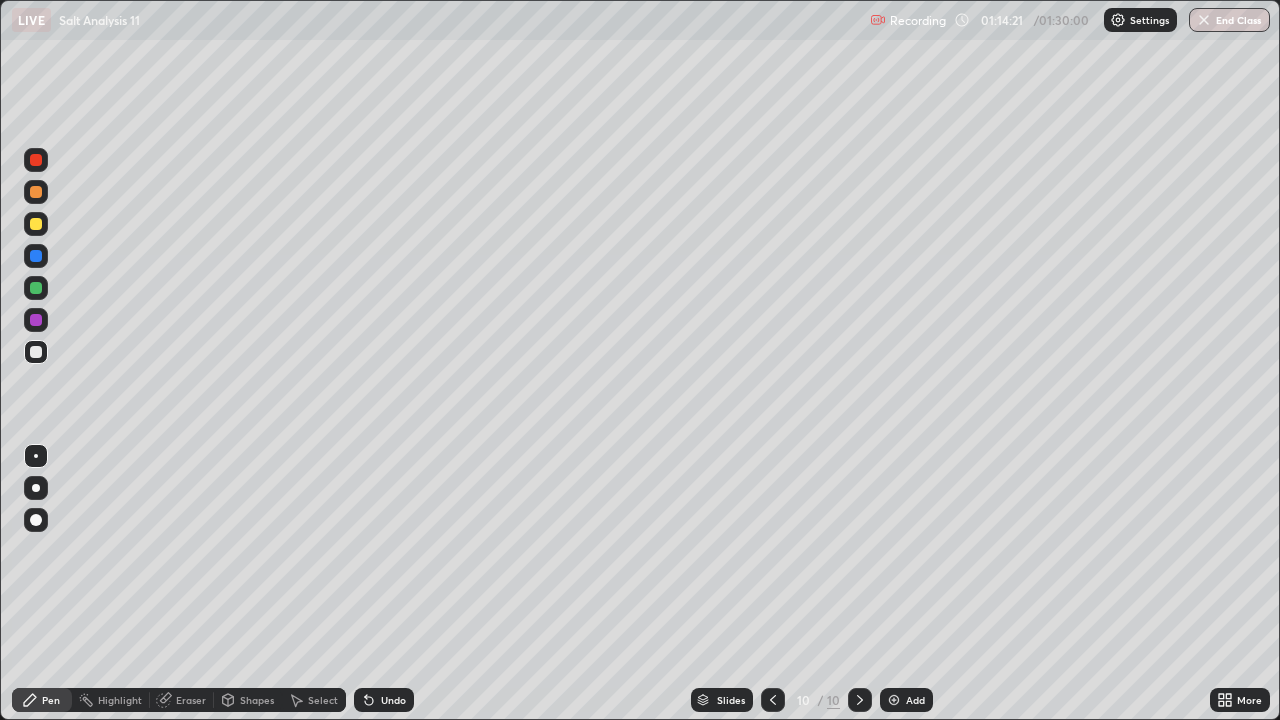 click on "Undo" at bounding box center [393, 700] 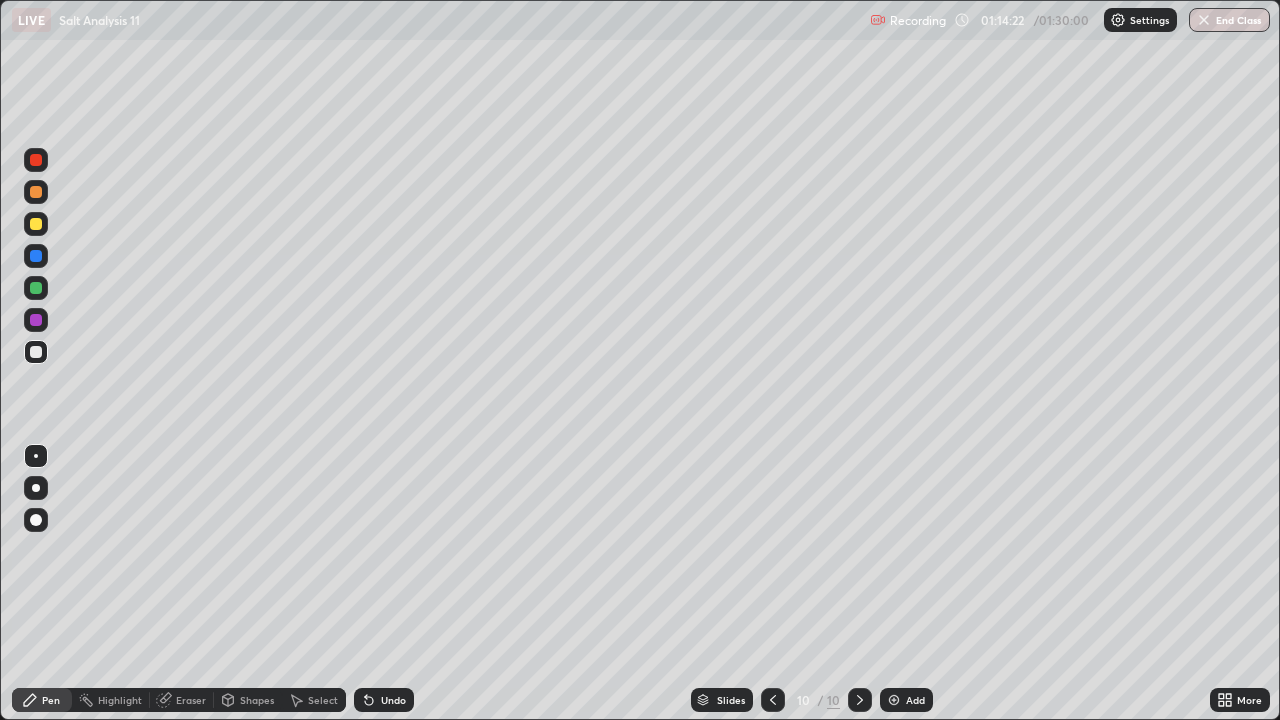 click on "Undo" at bounding box center (393, 700) 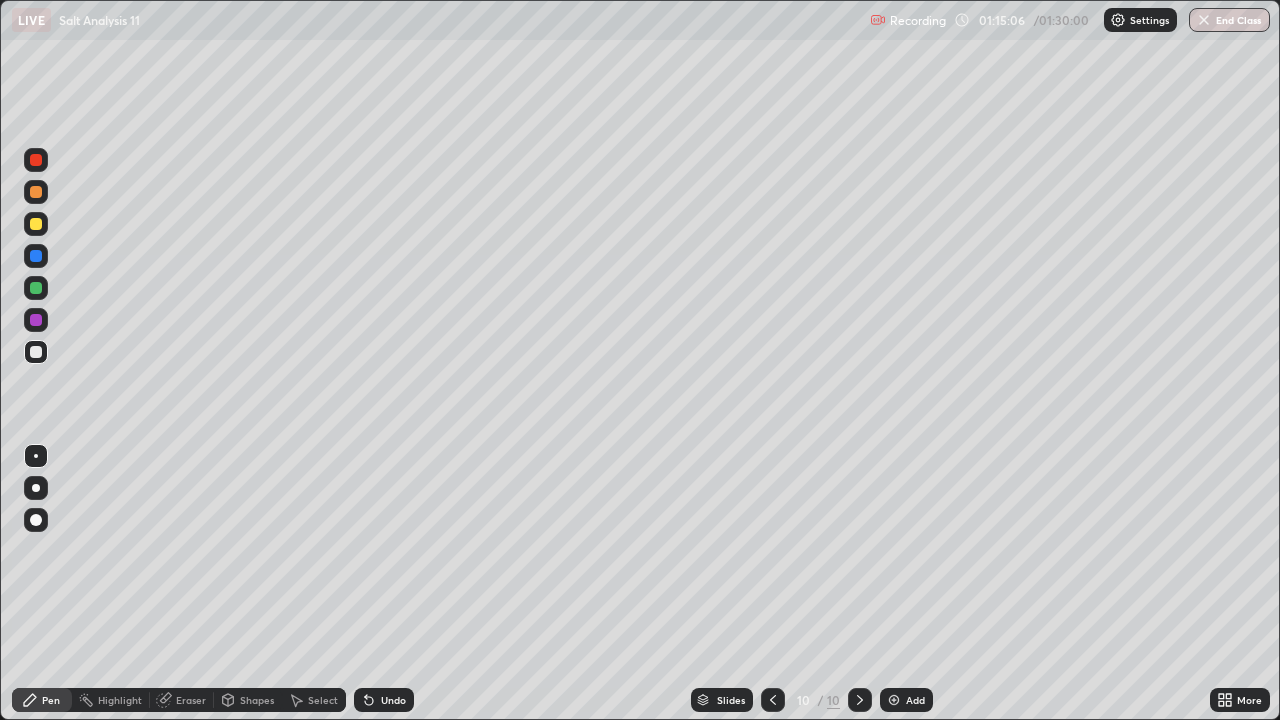 click on "Undo" at bounding box center (393, 700) 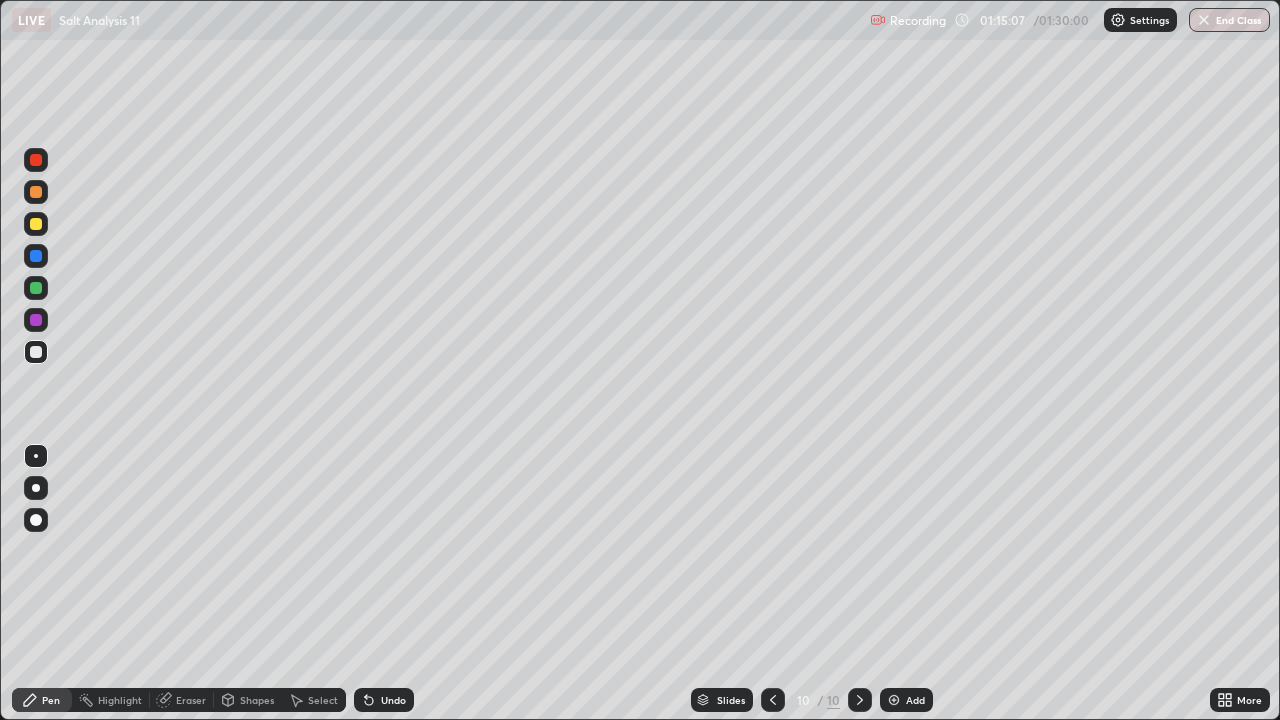 click on "Undo" at bounding box center [393, 700] 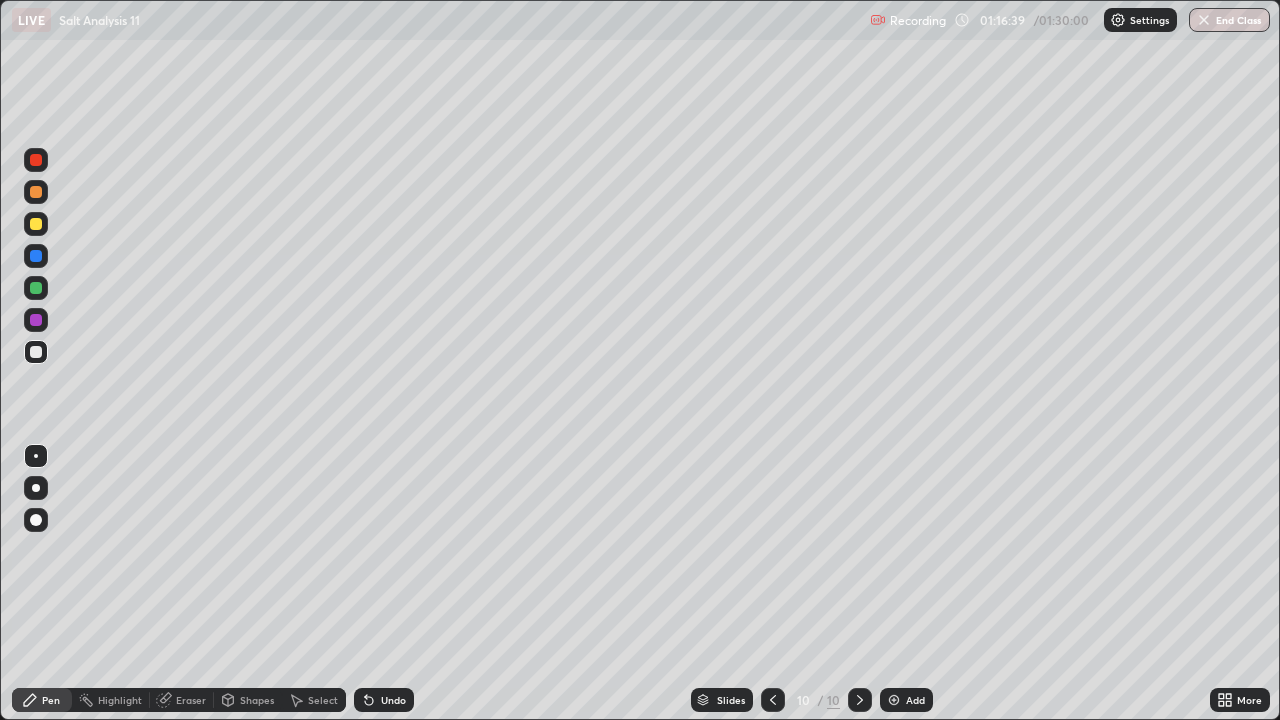 click at bounding box center (36, 224) 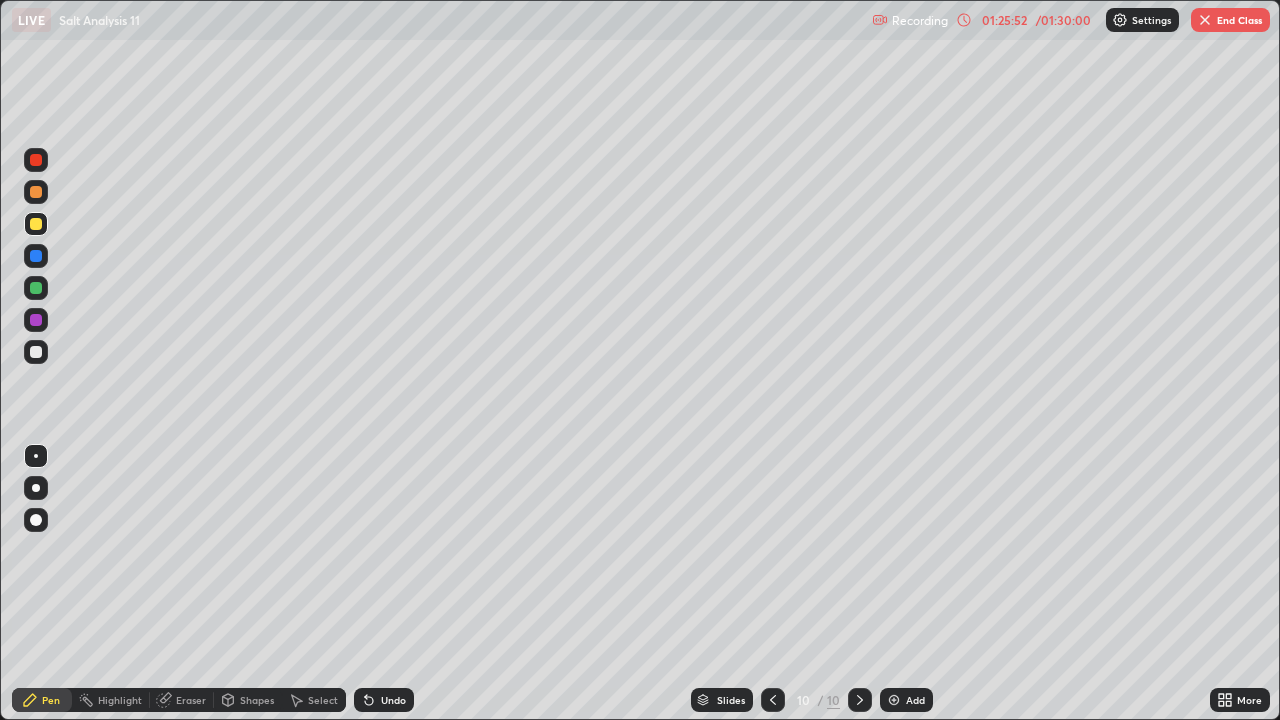 click on "End Class" at bounding box center [1230, 20] 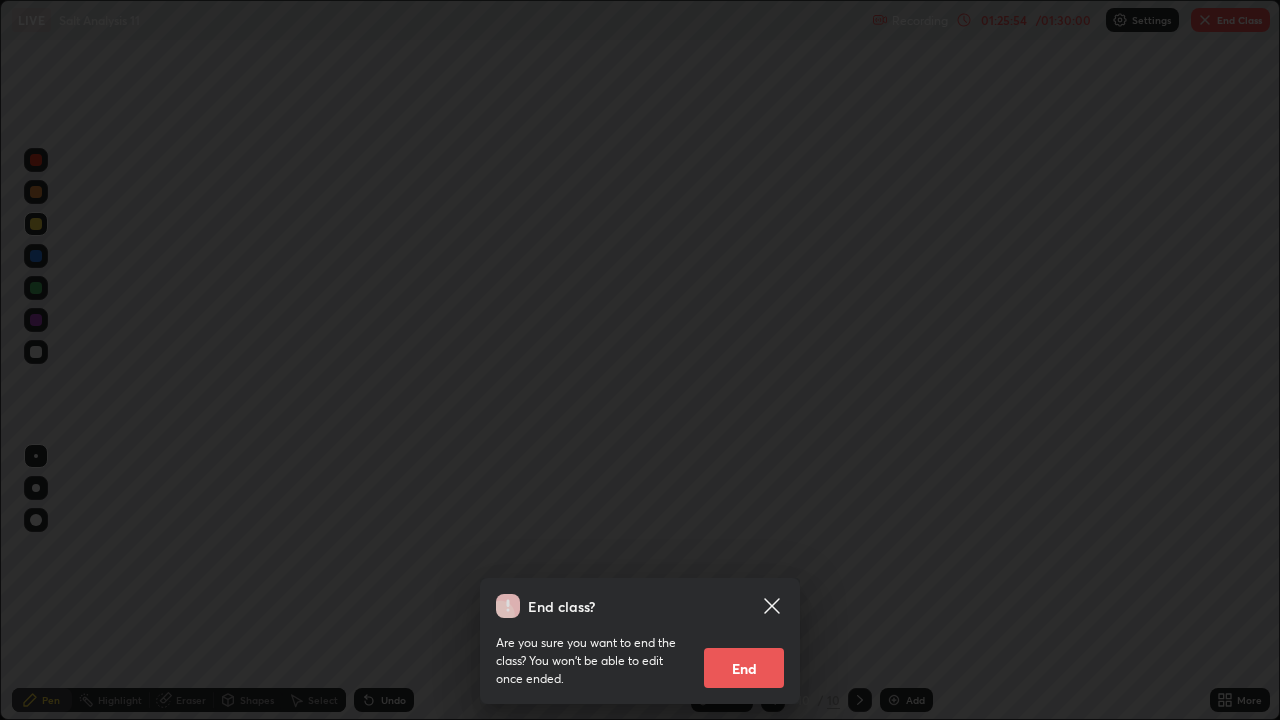 click on "End" at bounding box center [744, 668] 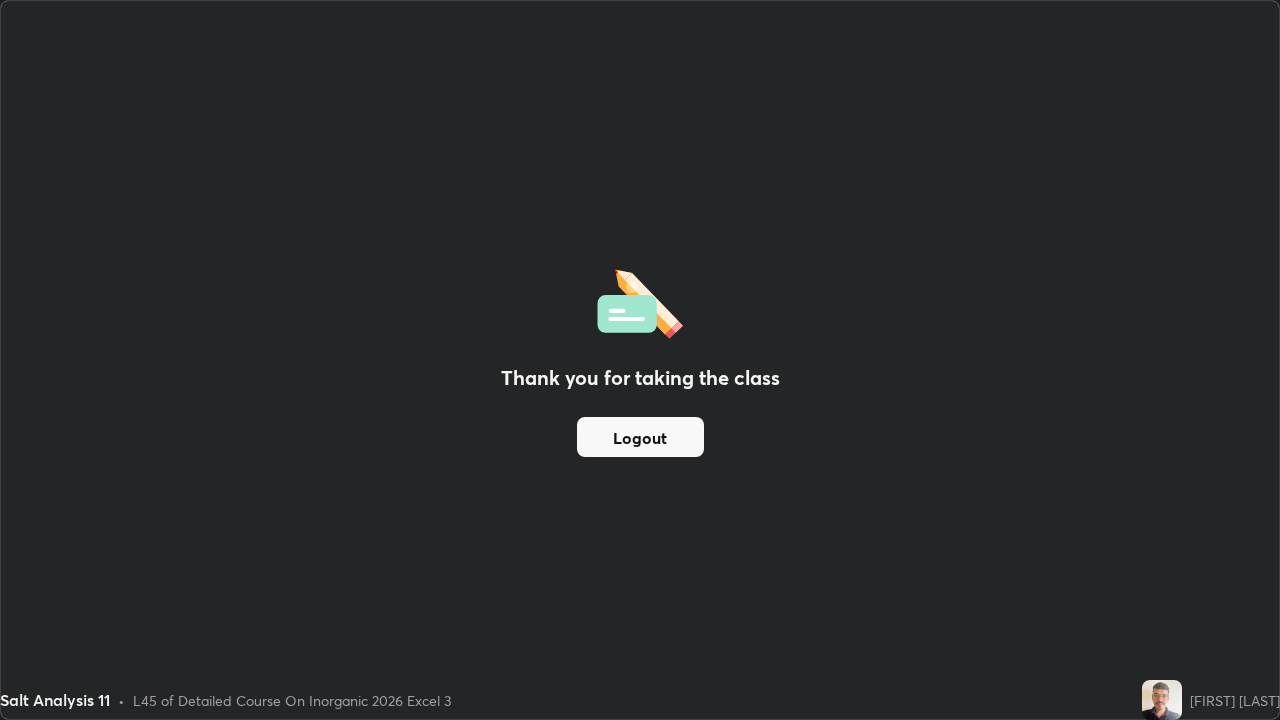 click on "Logout" at bounding box center (640, 437) 